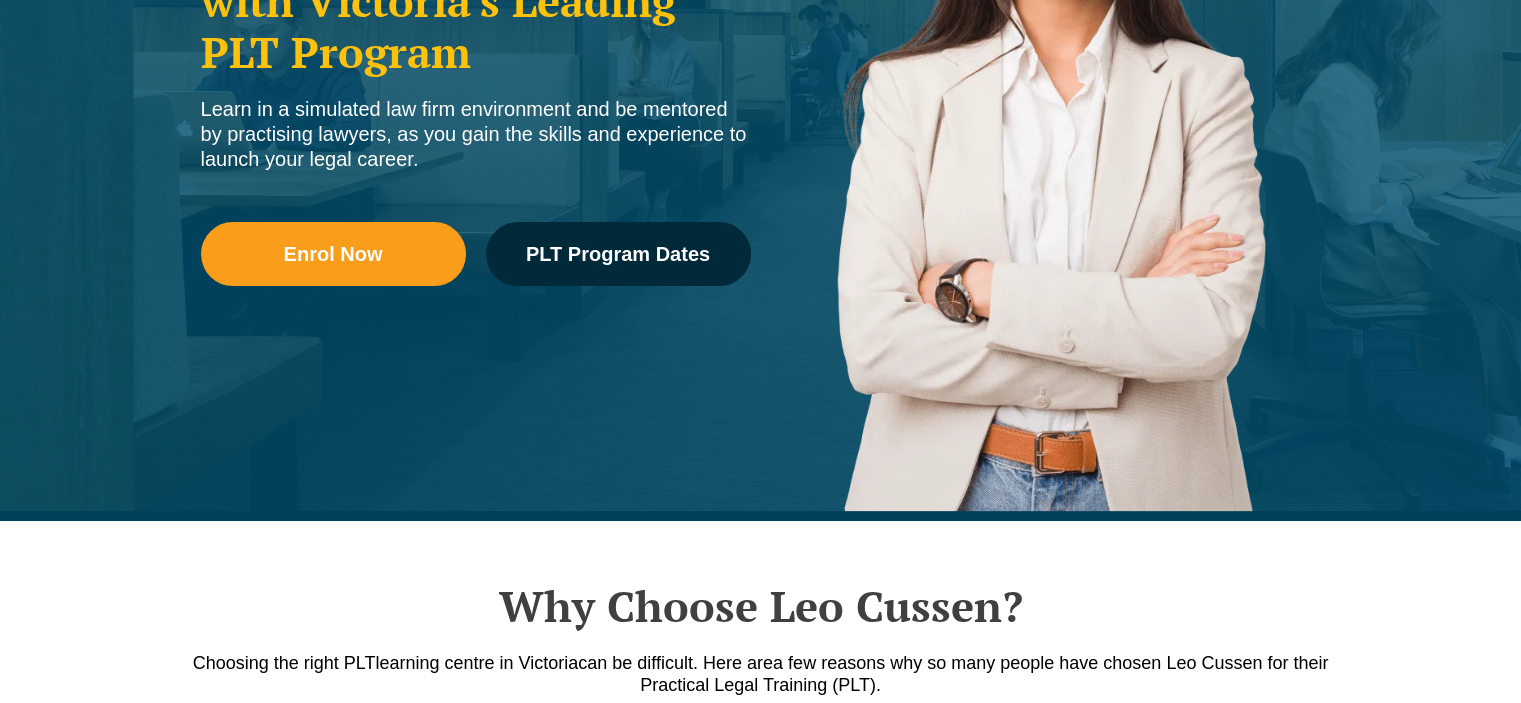 scroll, scrollTop: 0, scrollLeft: 0, axis: both 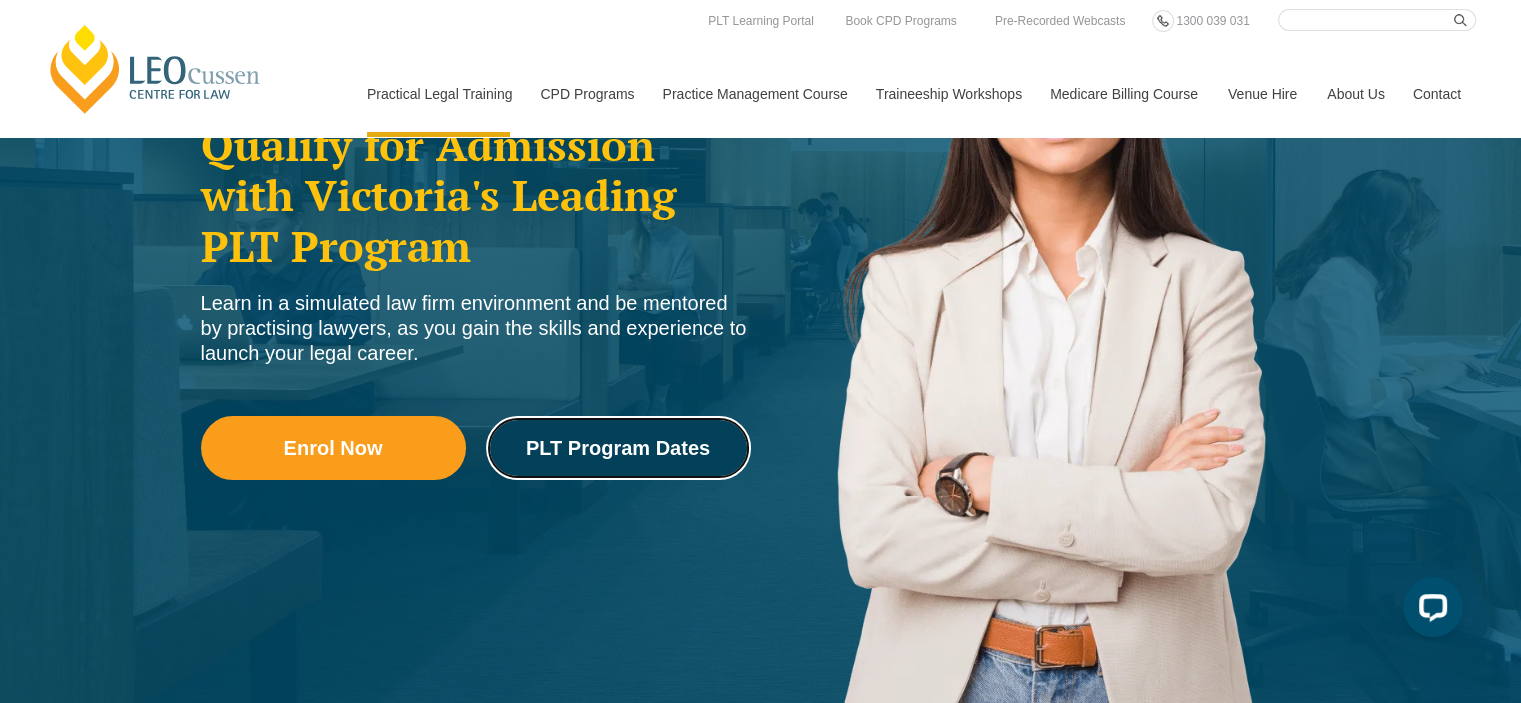 click on "PLT Program Dates" at bounding box center [618, 448] 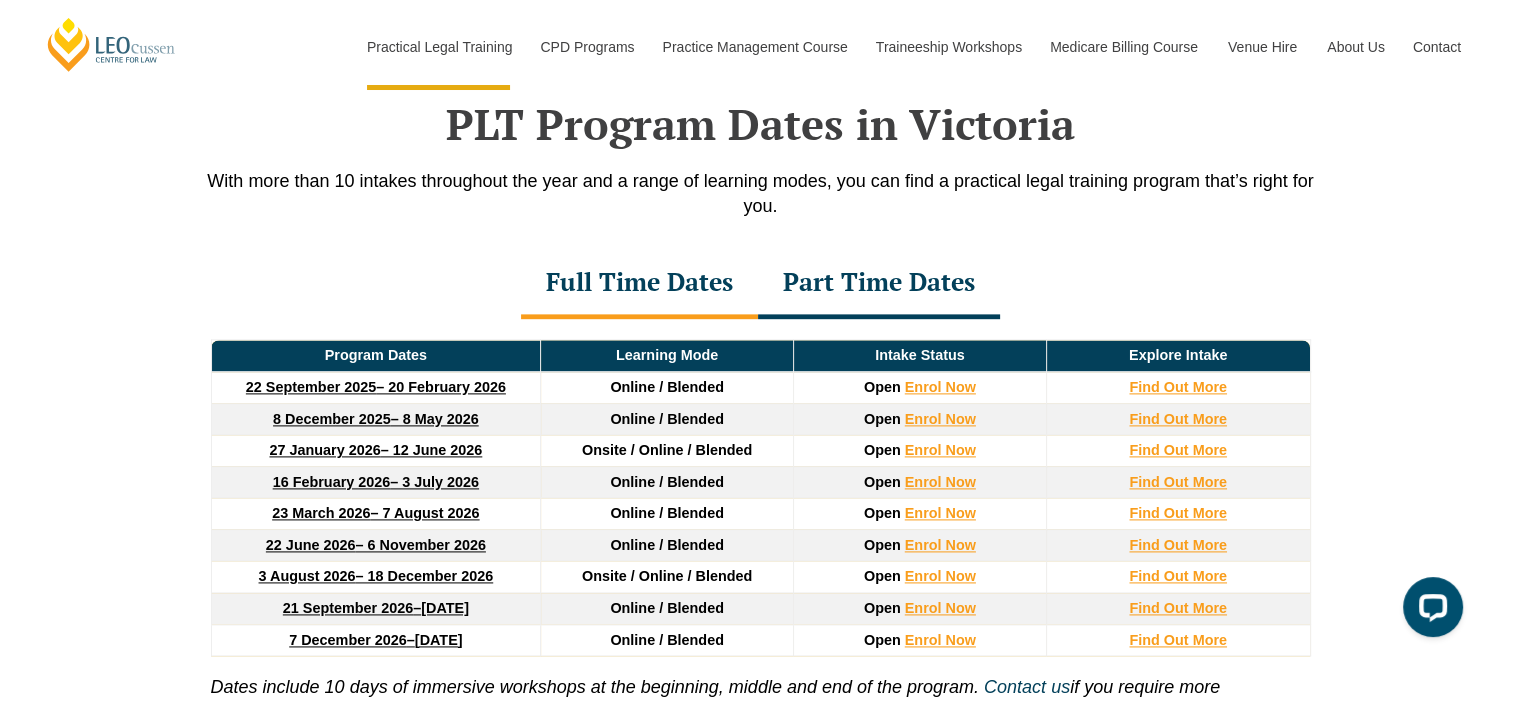 scroll, scrollTop: 2606, scrollLeft: 0, axis: vertical 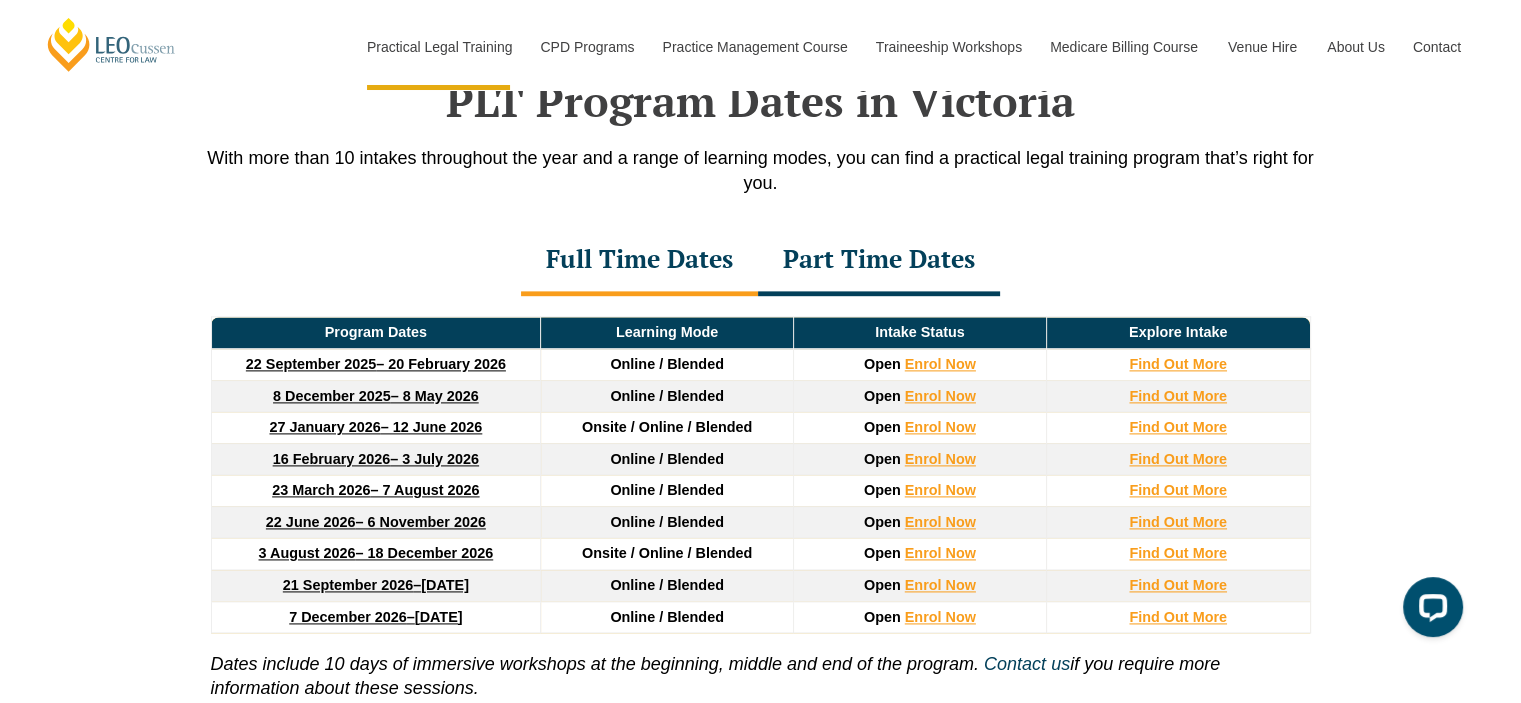 click on "Open   Enrol Now" at bounding box center (919, 365) 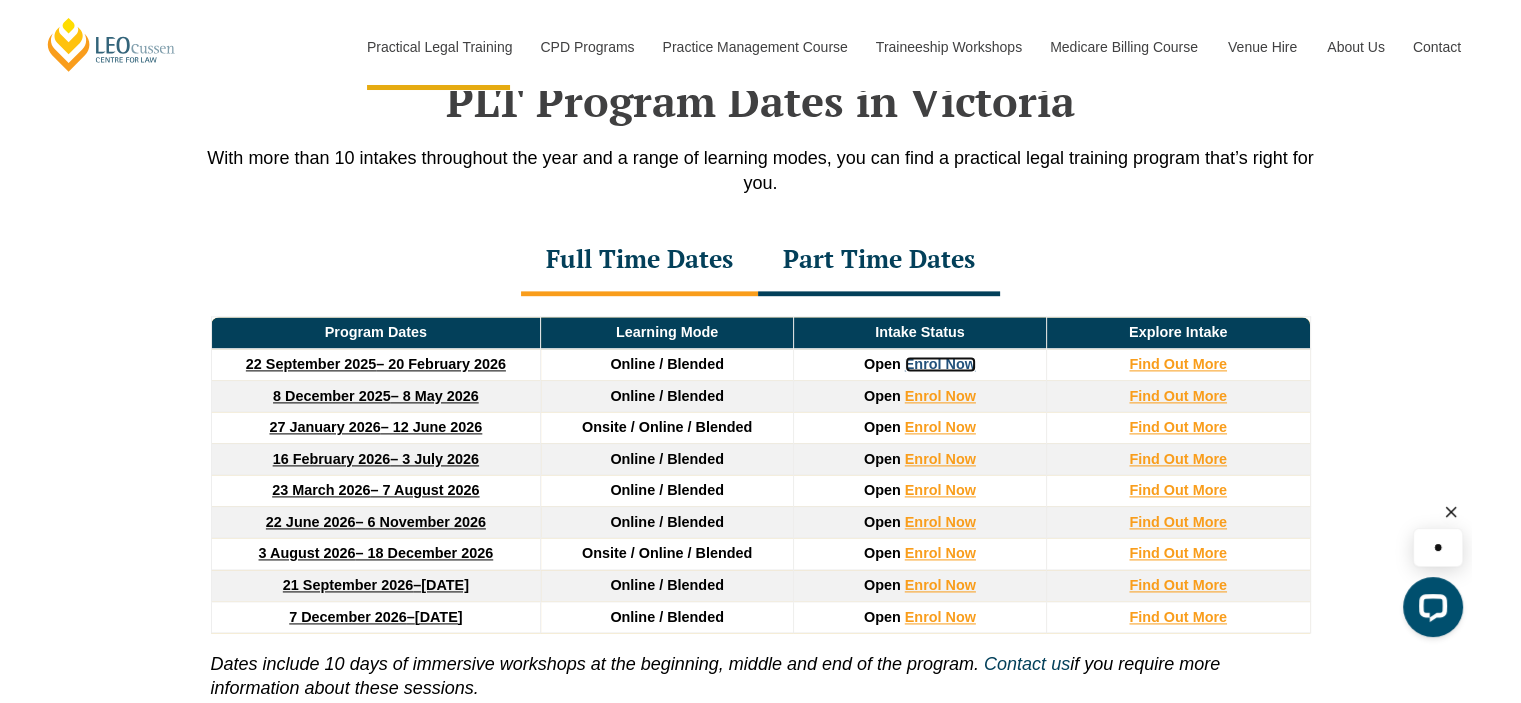click on "Enrol Now" at bounding box center [940, 364] 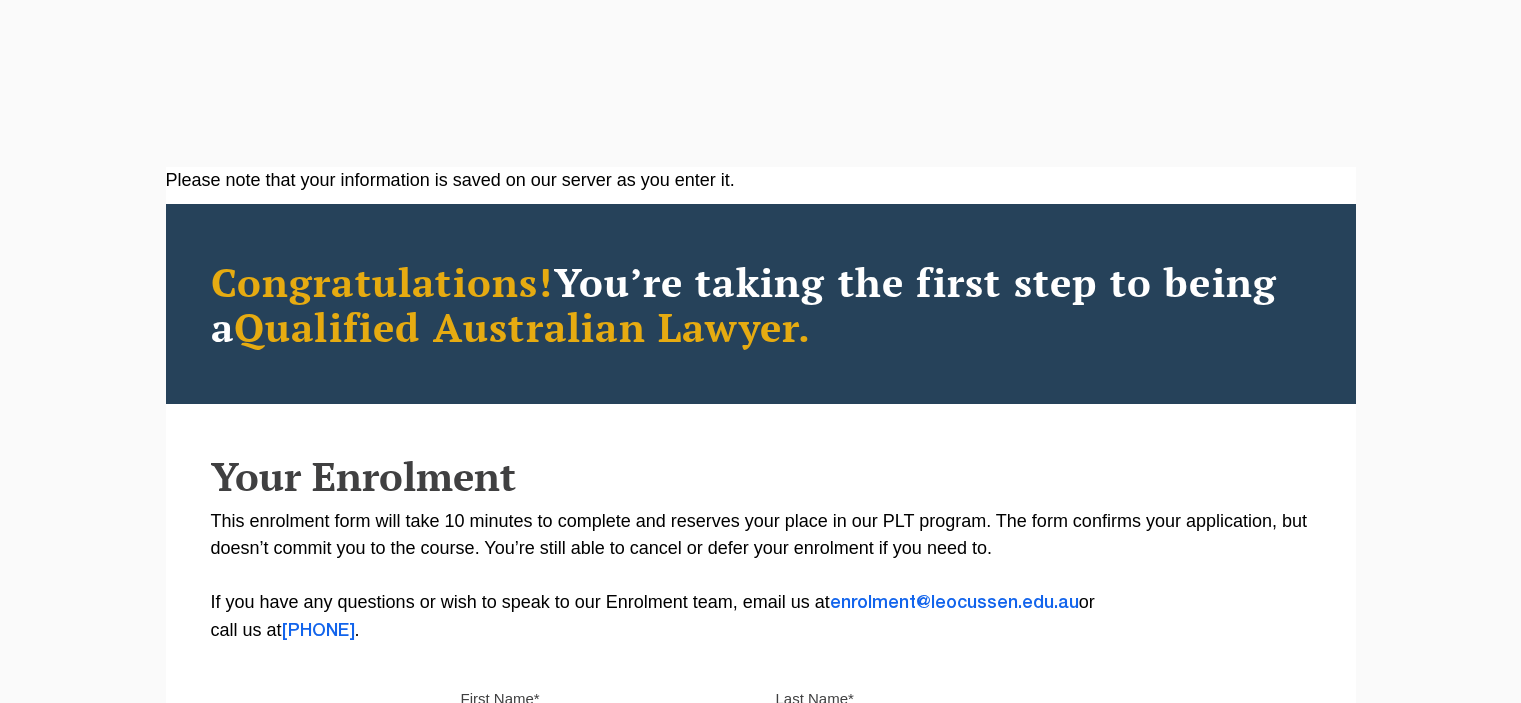 scroll, scrollTop: 0, scrollLeft: 0, axis: both 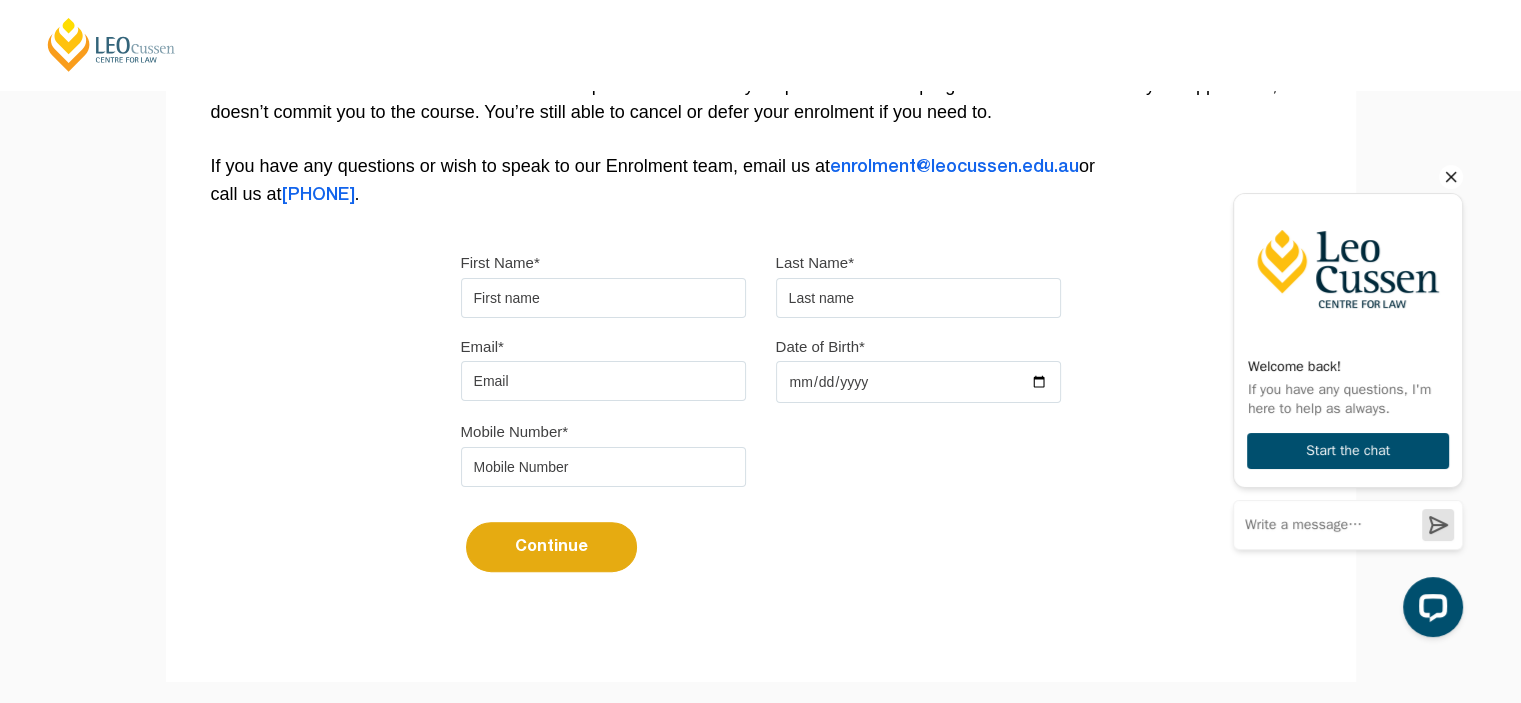 click on "First Name*" at bounding box center [603, 298] 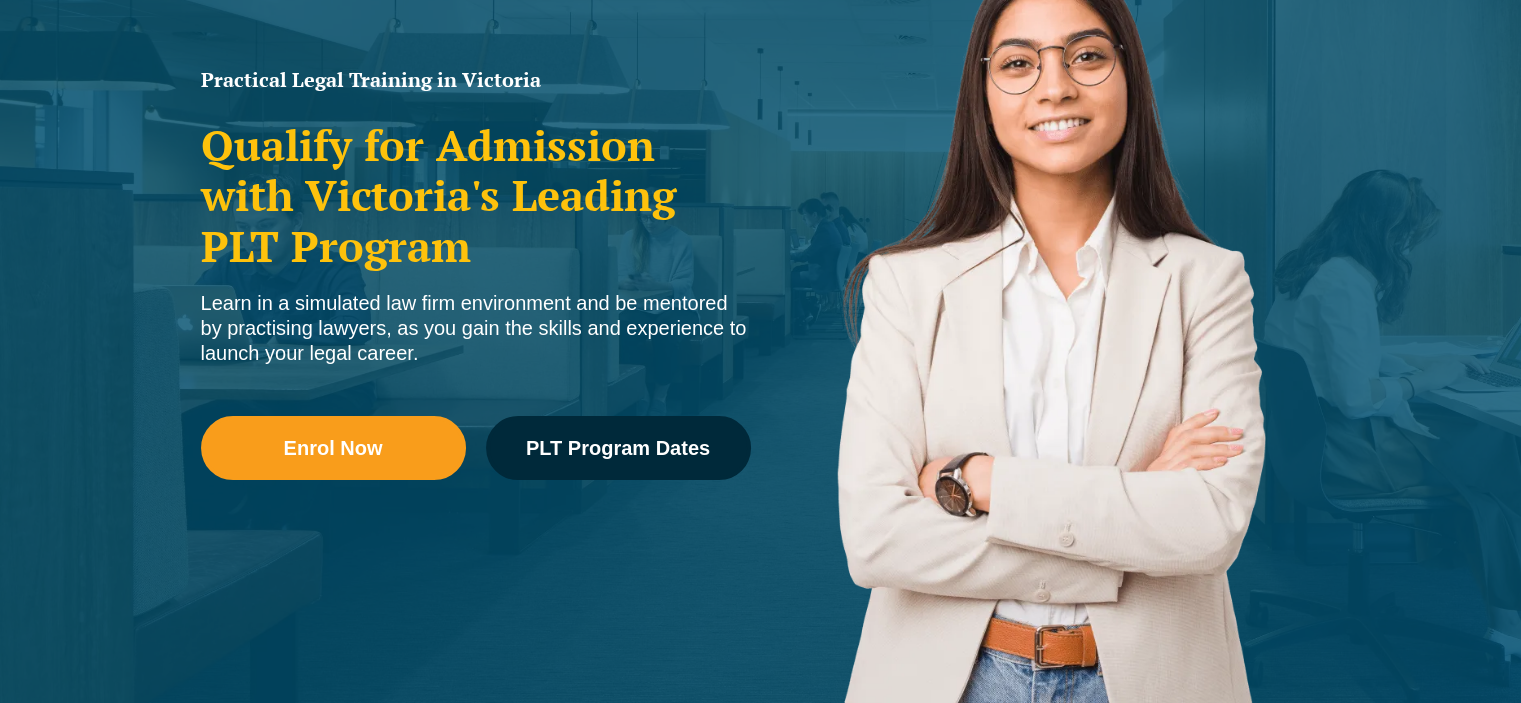 click on "Professional Placement" at bounding box center (0, 0) 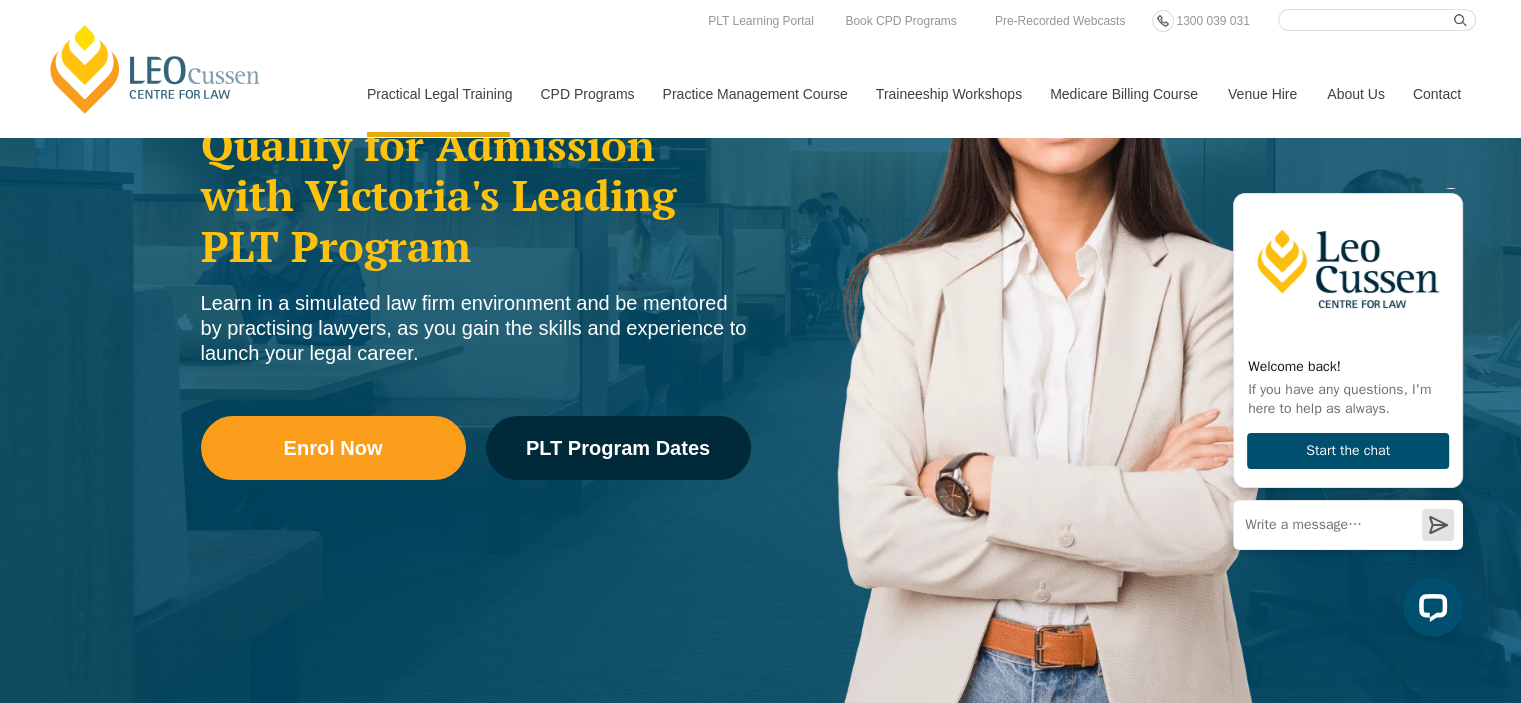 scroll, scrollTop: 0, scrollLeft: 0, axis: both 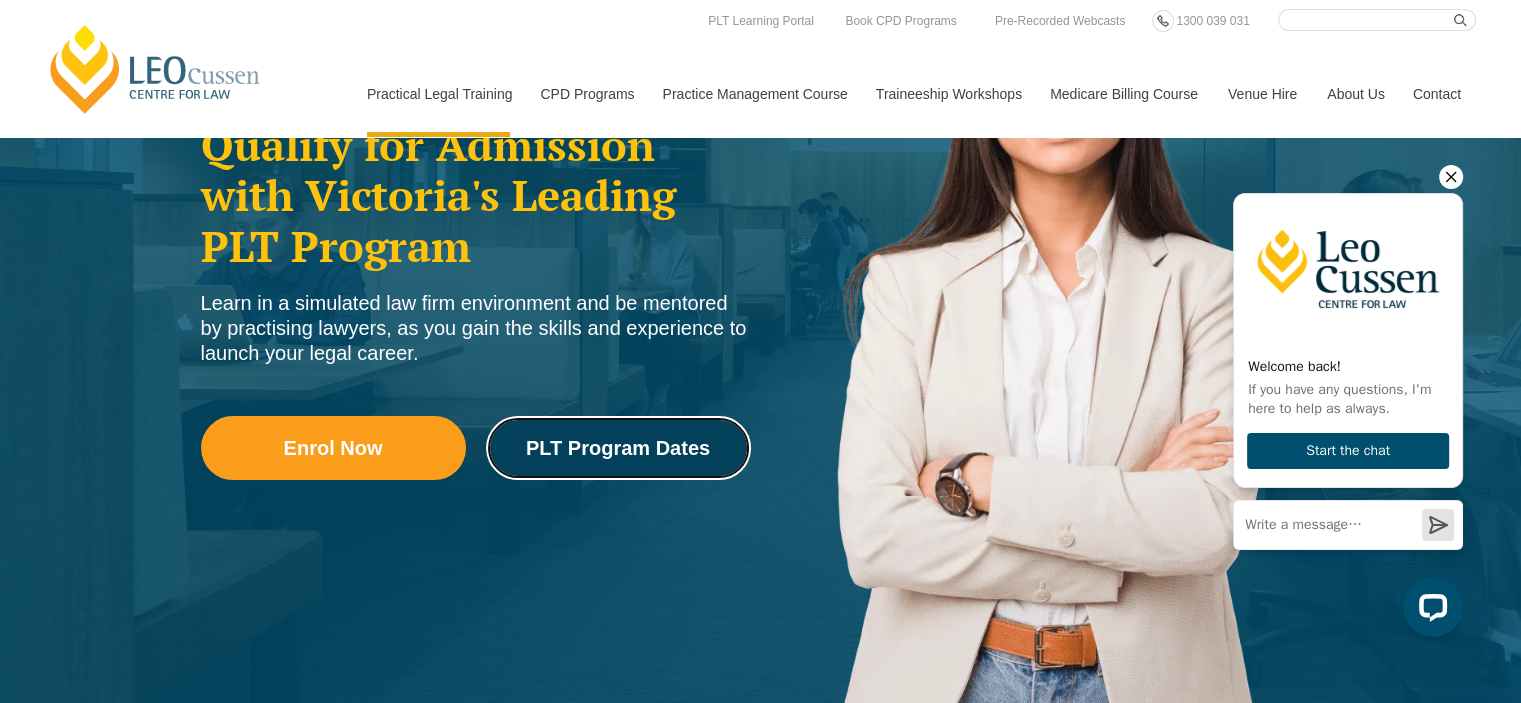 click on "PLT Program Dates" at bounding box center [618, 448] 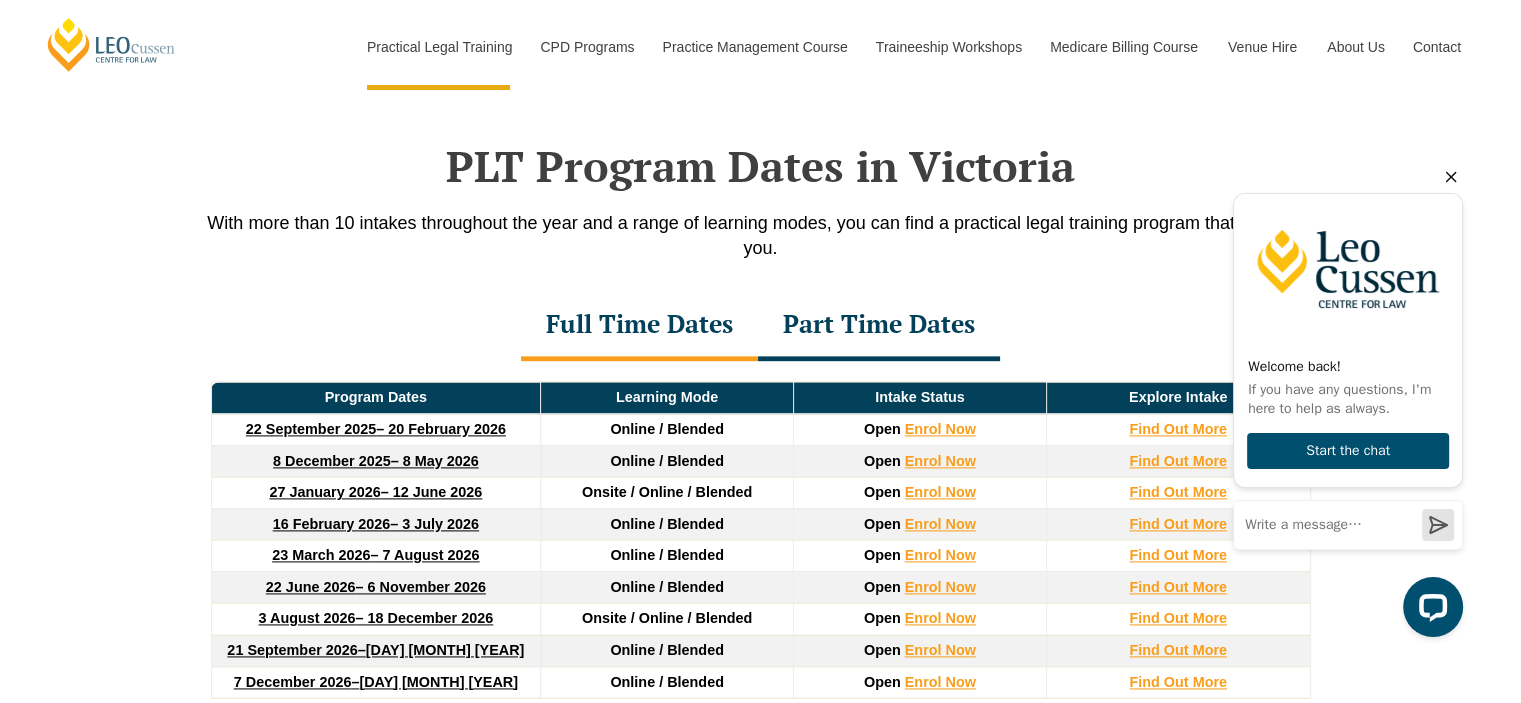 scroll, scrollTop: 2606, scrollLeft: 0, axis: vertical 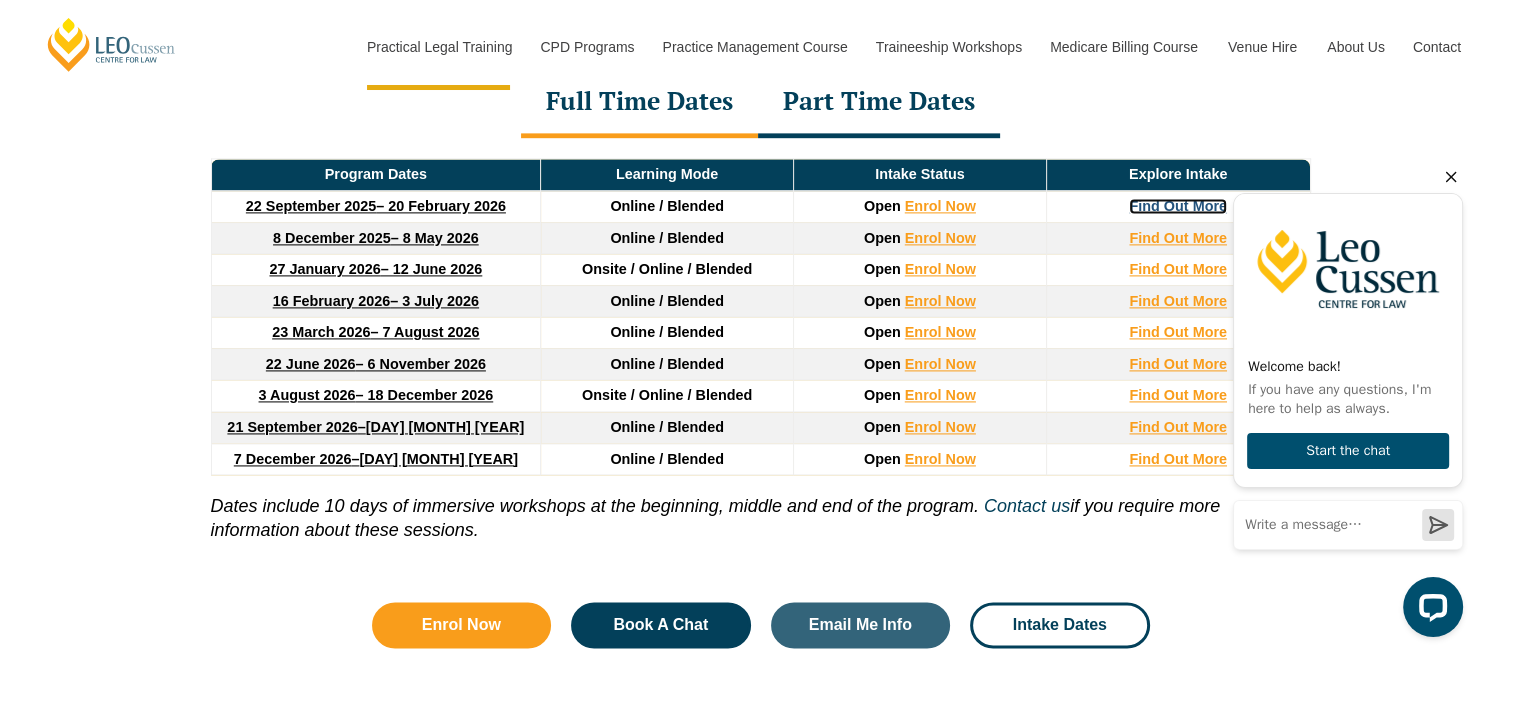 click on "Find Out More" at bounding box center [1178, 206] 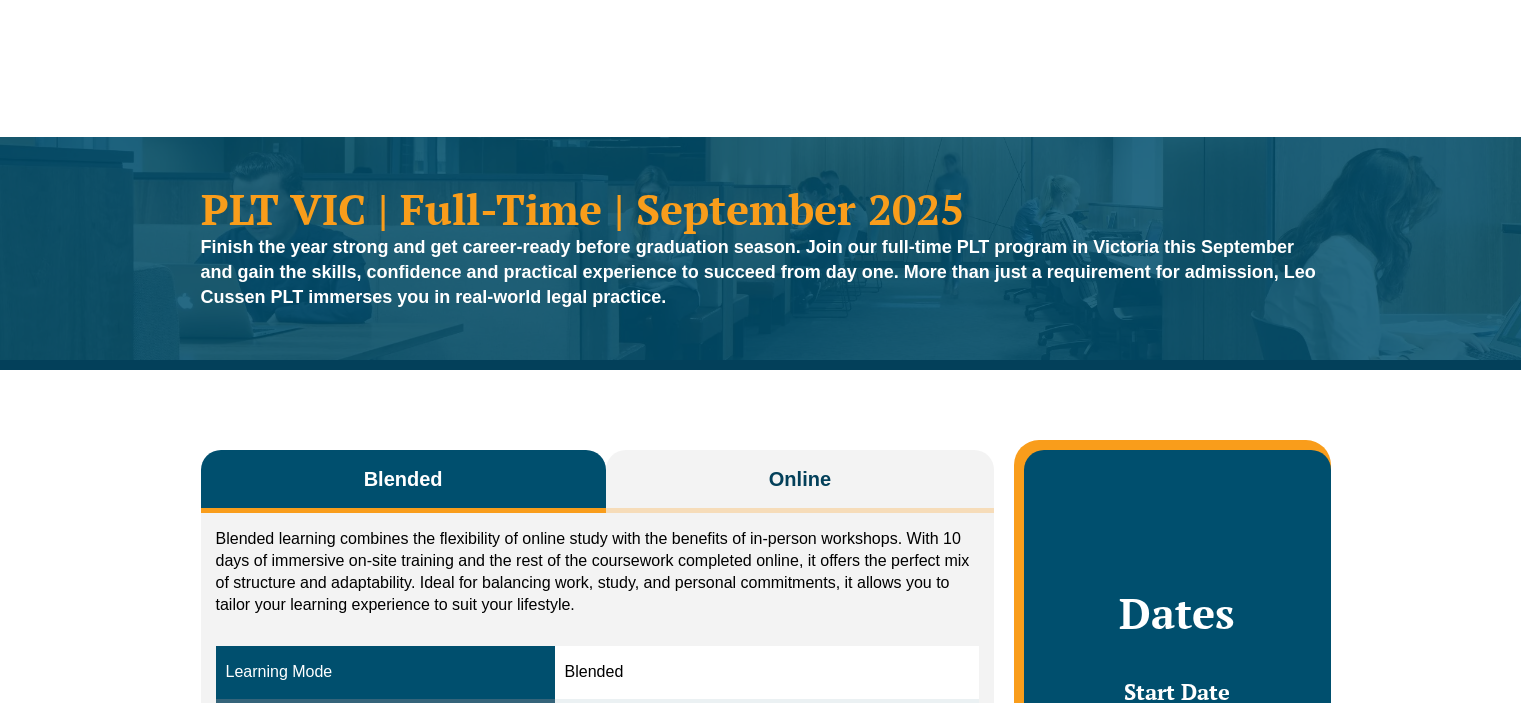 scroll, scrollTop: 0, scrollLeft: 0, axis: both 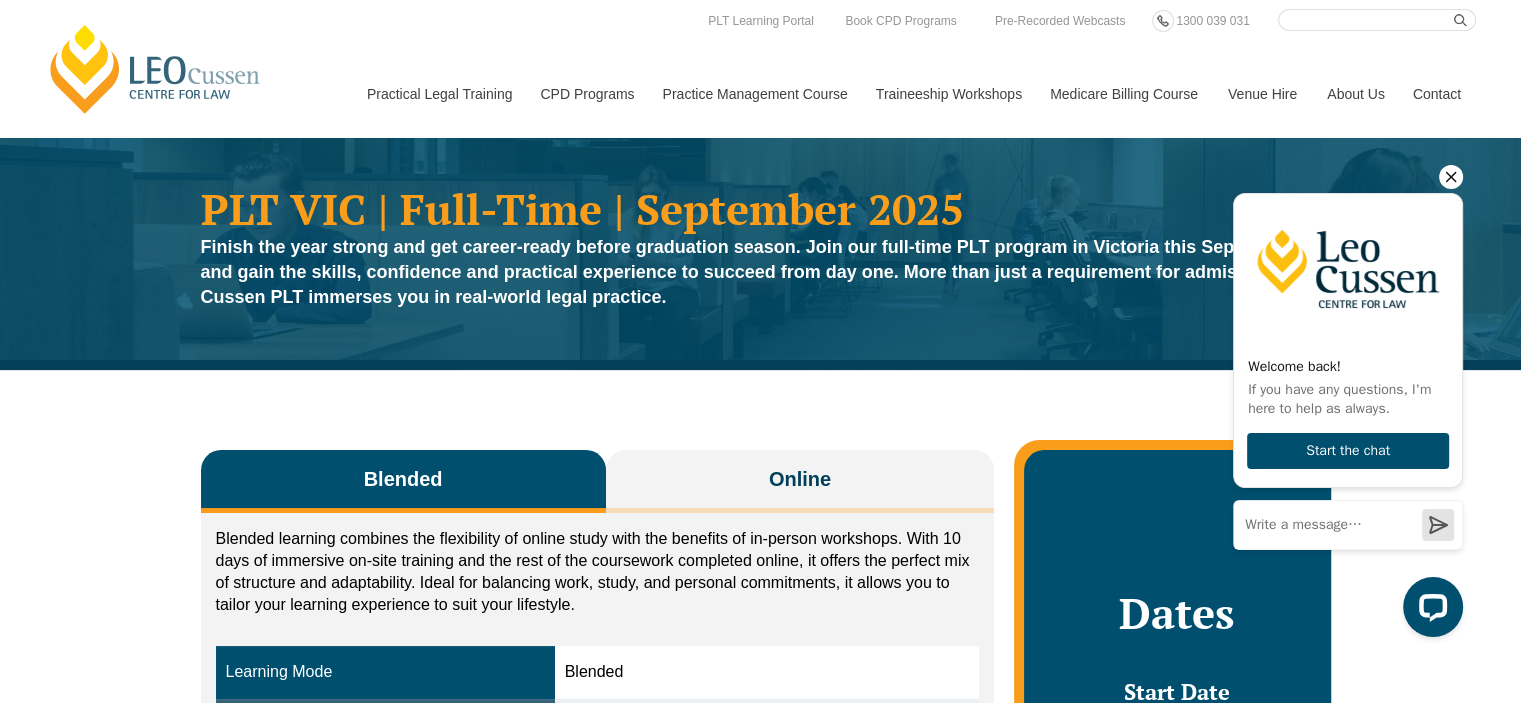 click 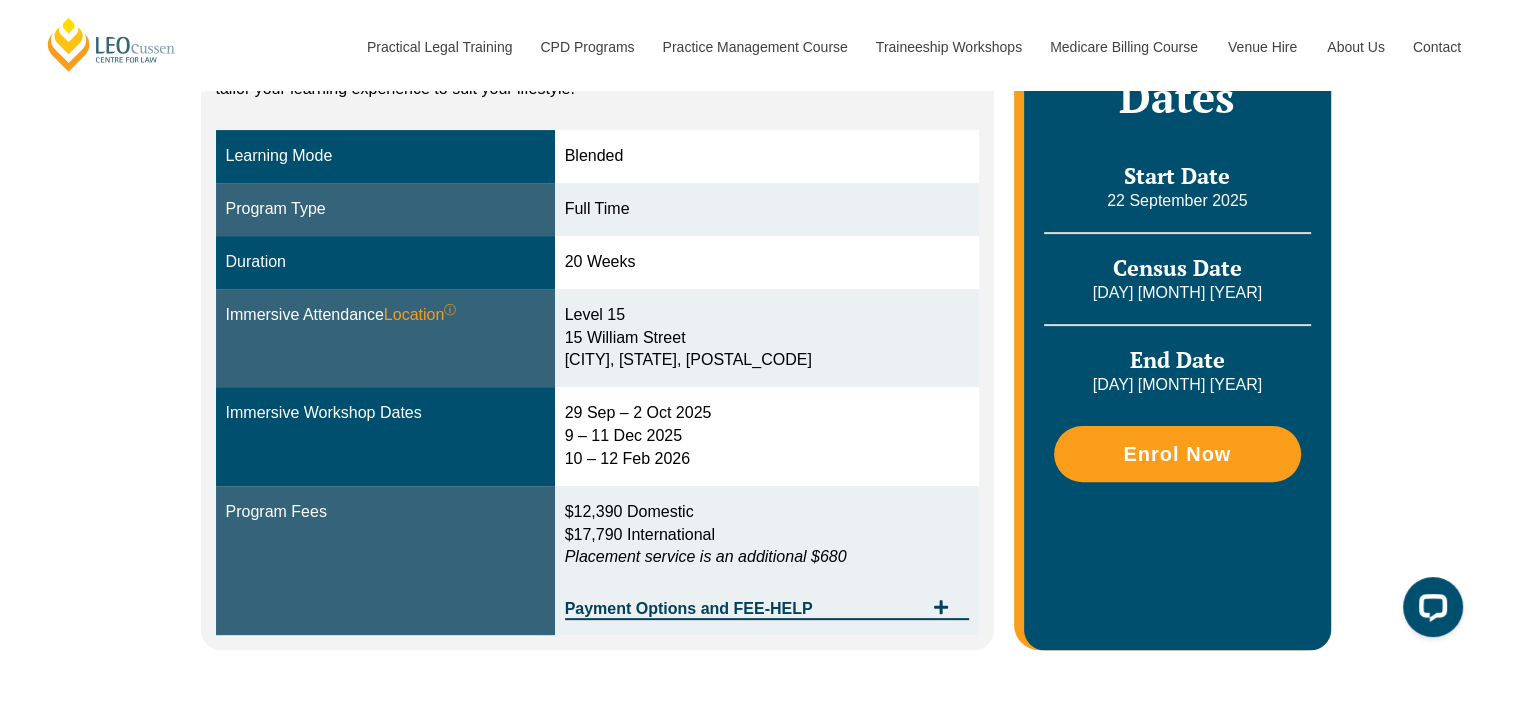scroll, scrollTop: 524, scrollLeft: 0, axis: vertical 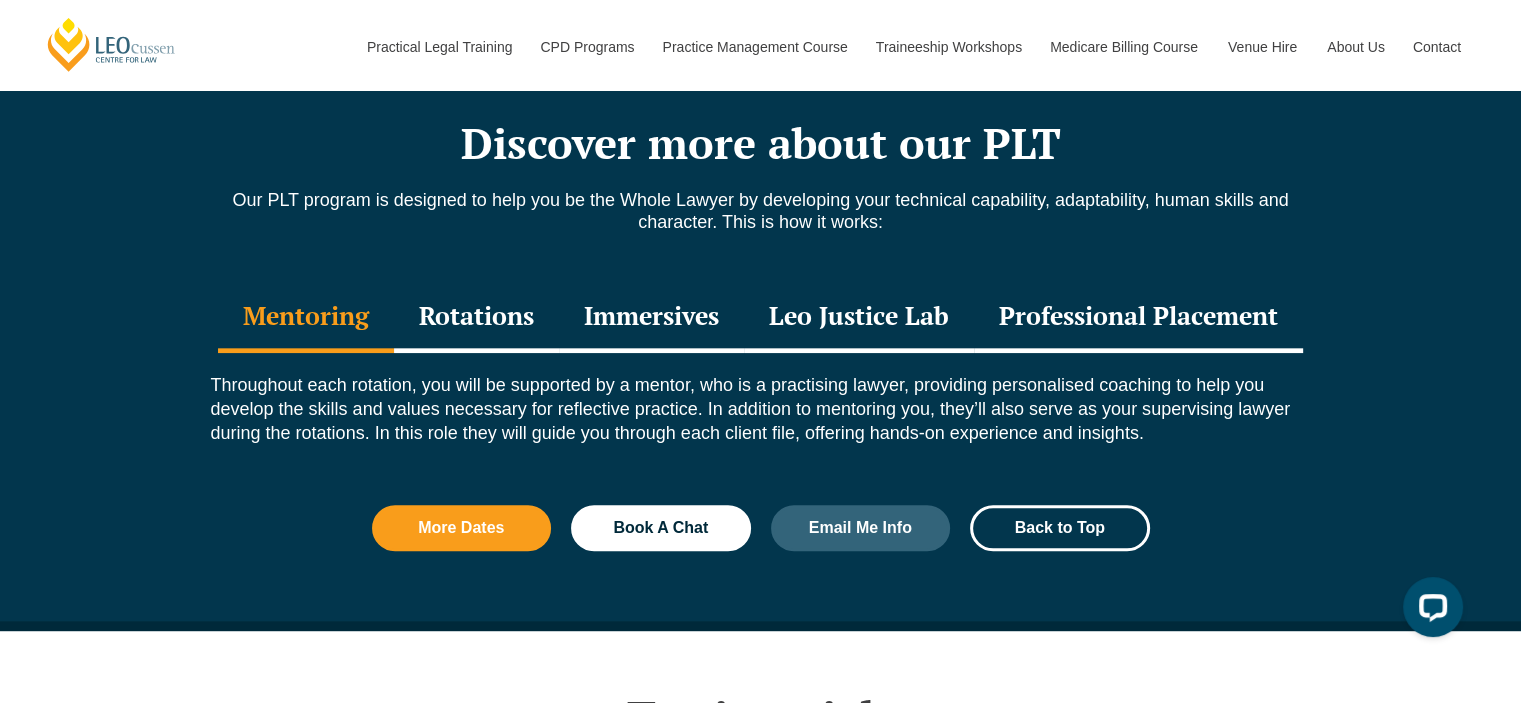 click on "Rotations" at bounding box center [476, 318] 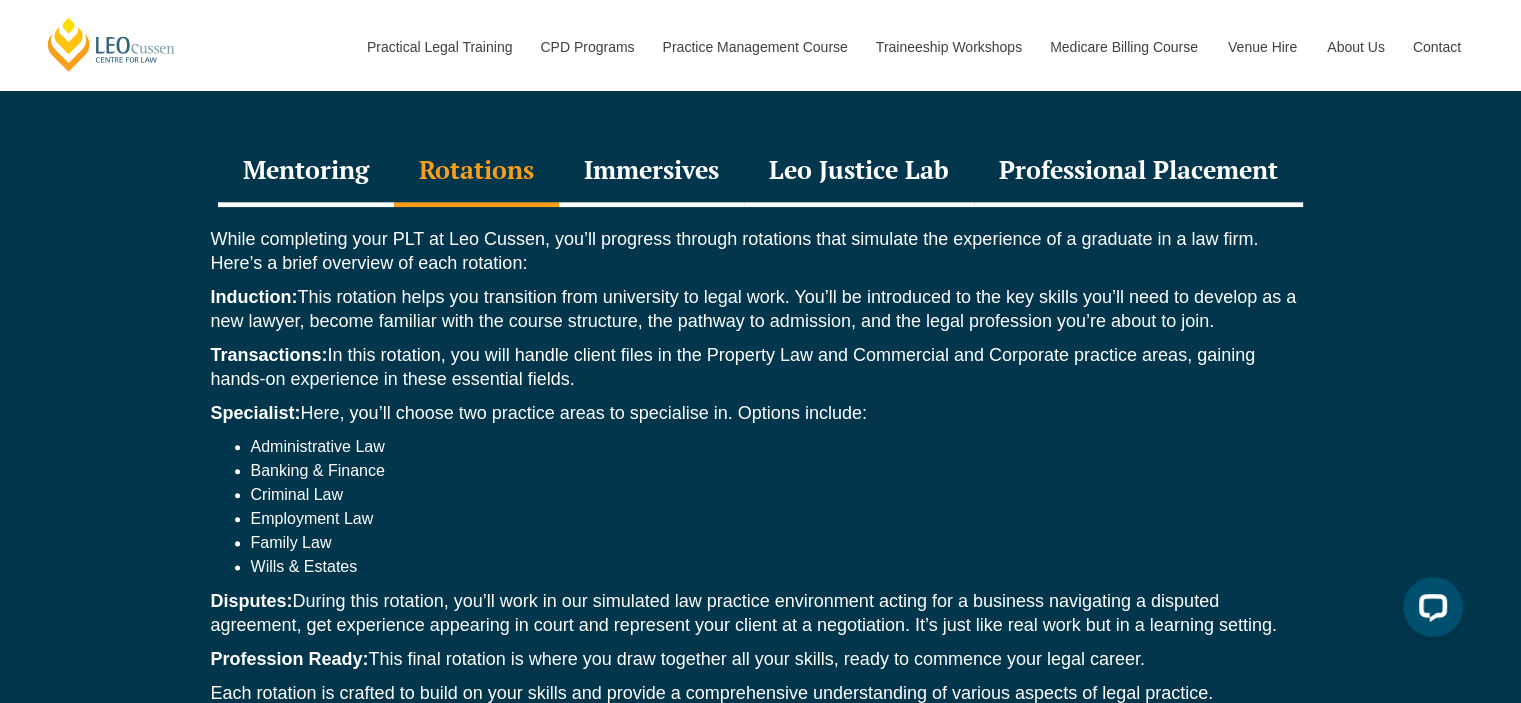 scroll, scrollTop: 2345, scrollLeft: 0, axis: vertical 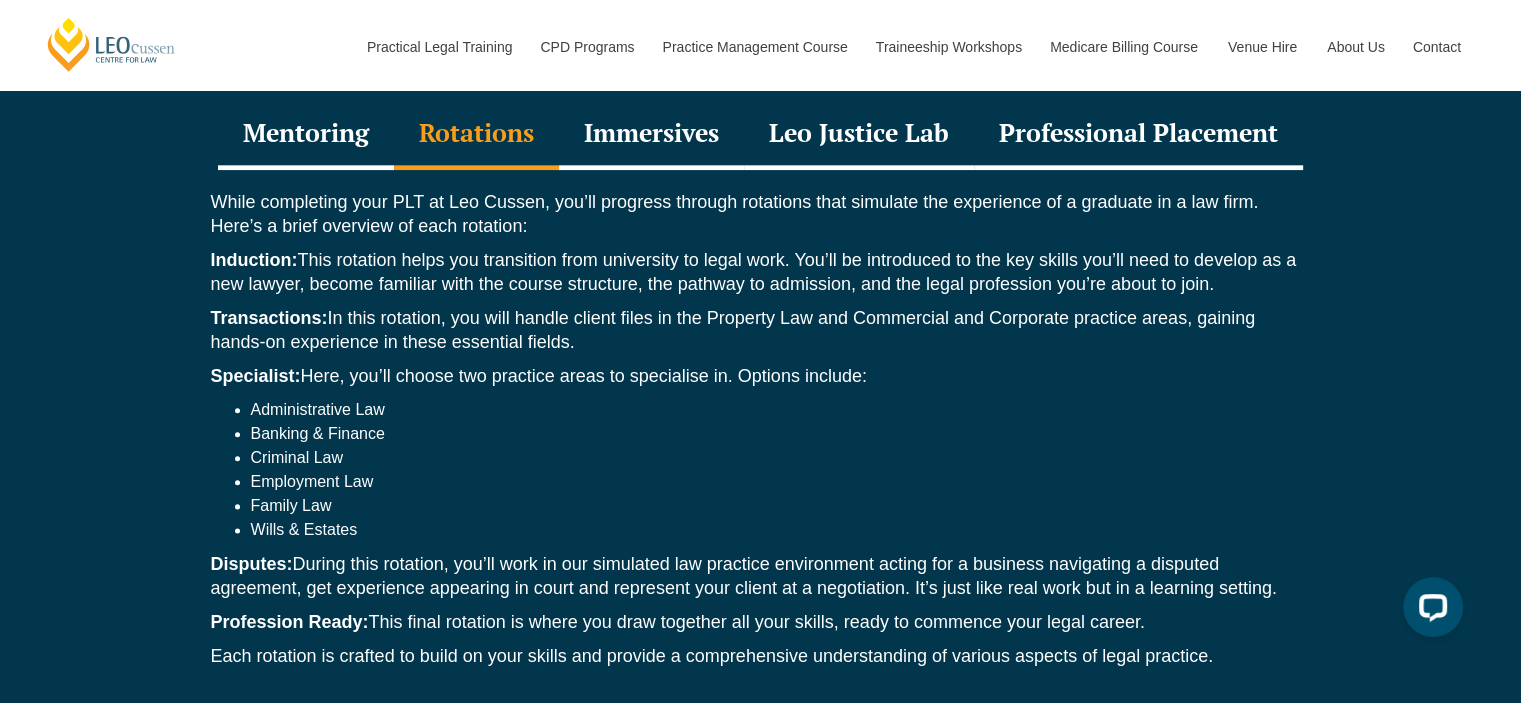 click on "Immersives" at bounding box center [651, 135] 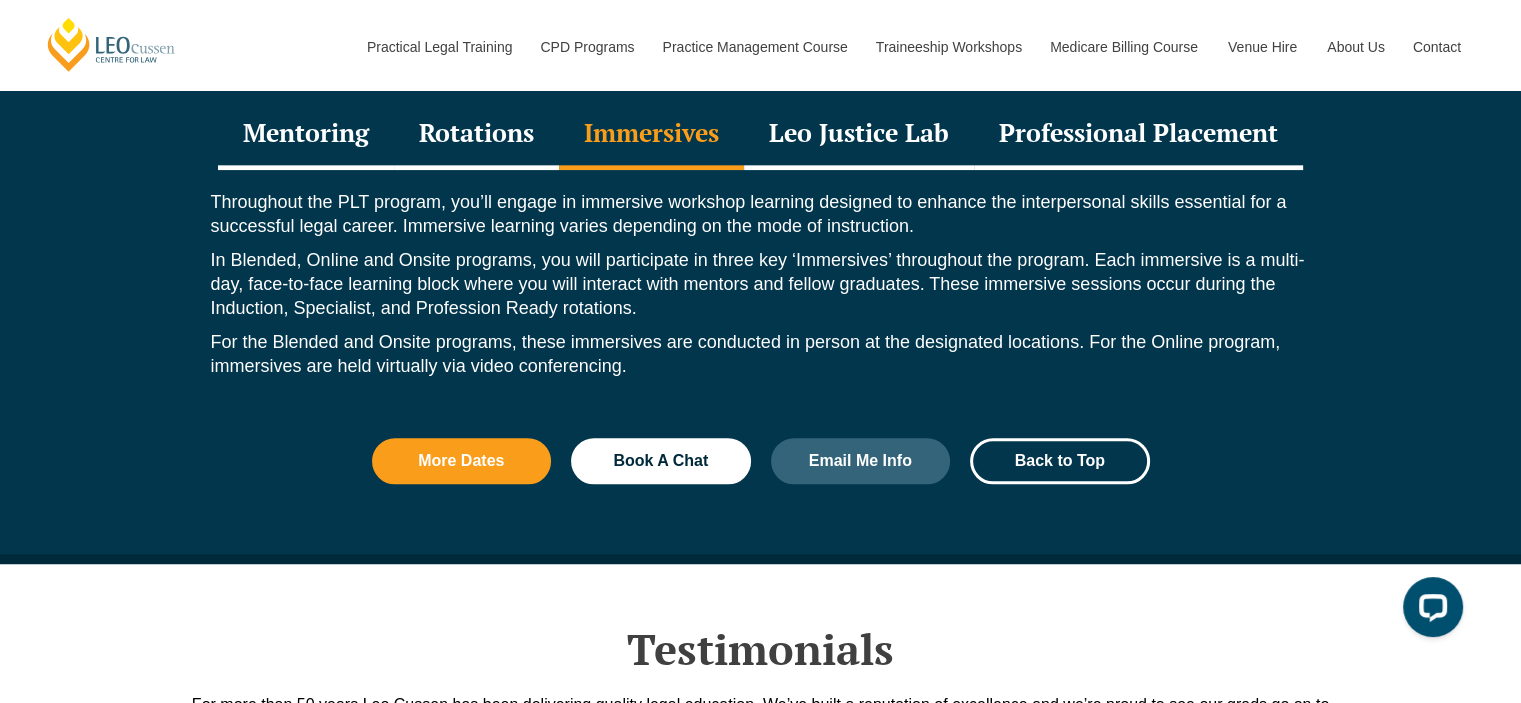 click on "Leo Justice Lab" at bounding box center [859, 135] 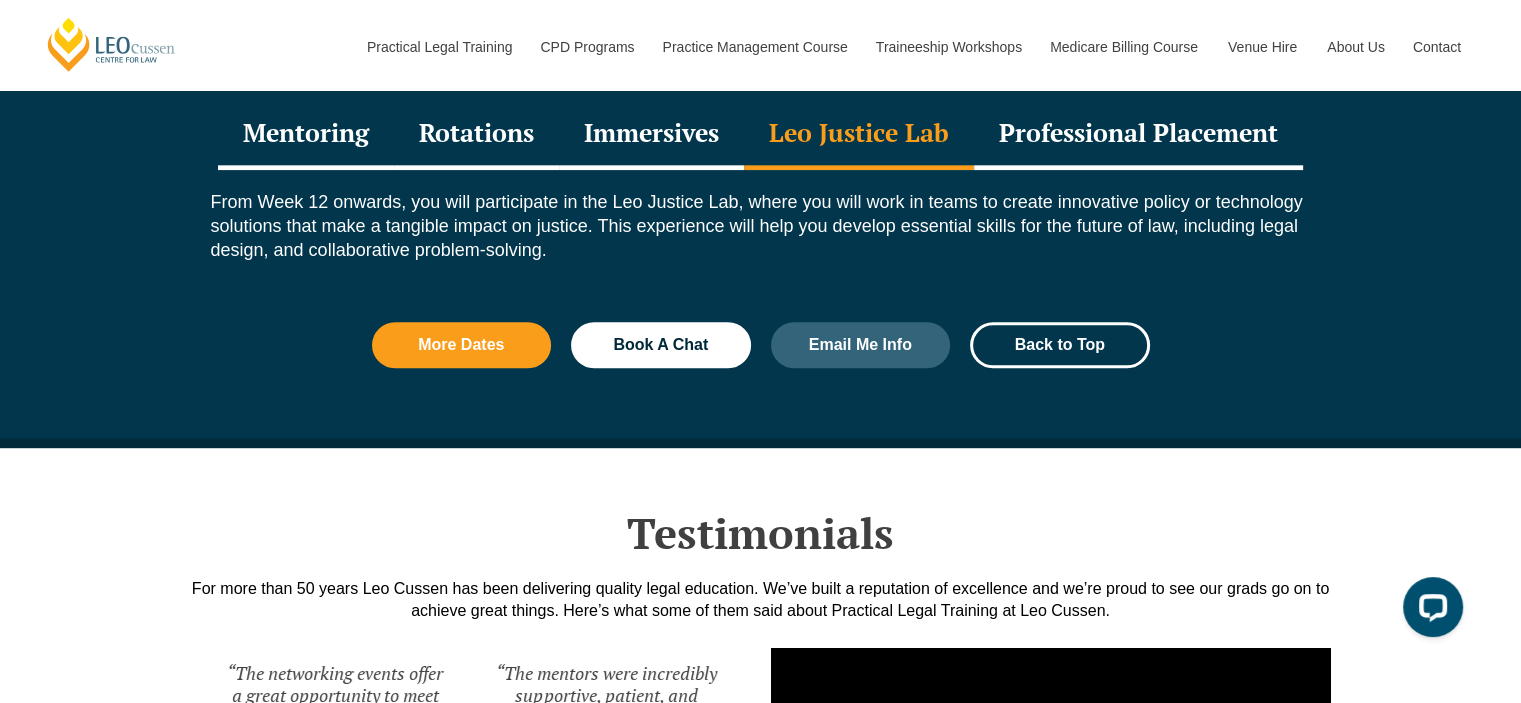 click on "Professional Placement" at bounding box center [1138, 135] 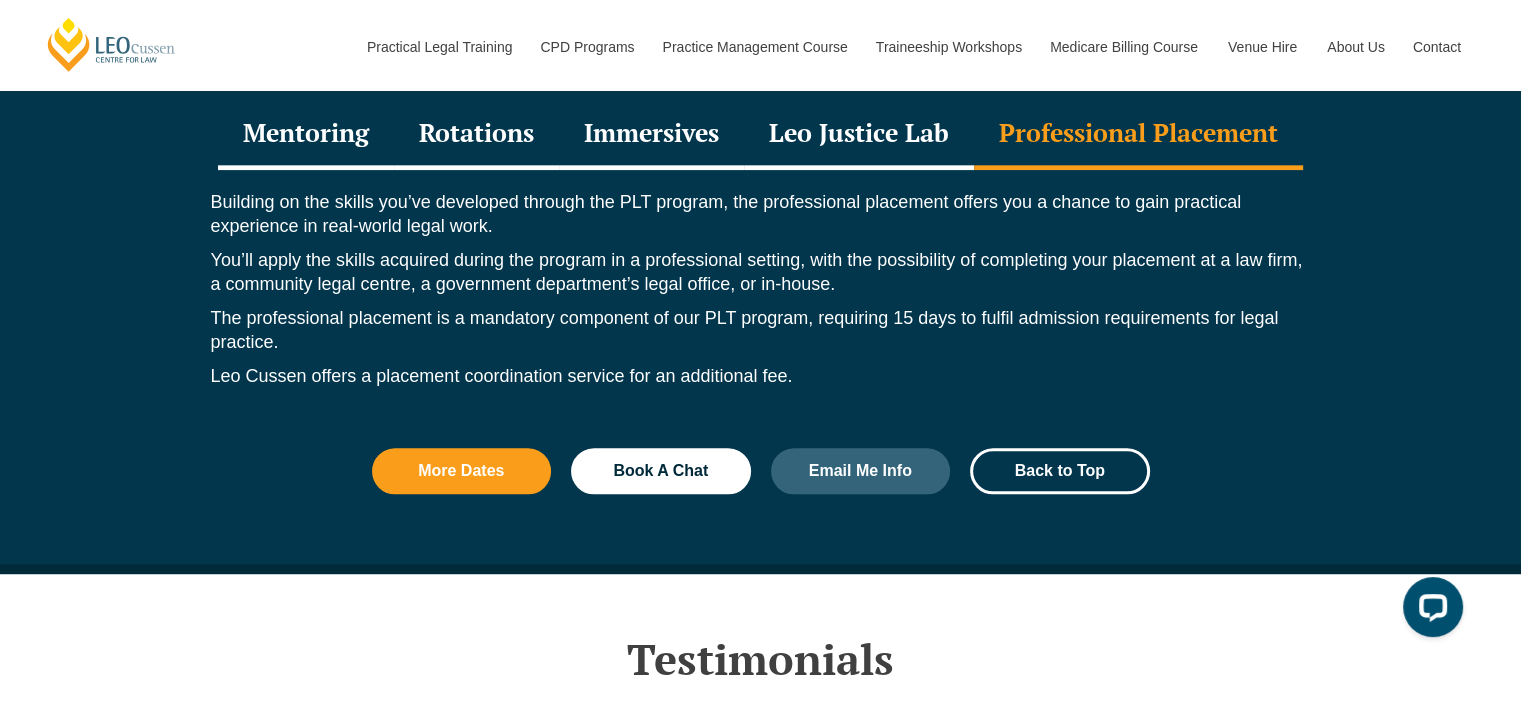 click on "Mentoring" at bounding box center [306, 135] 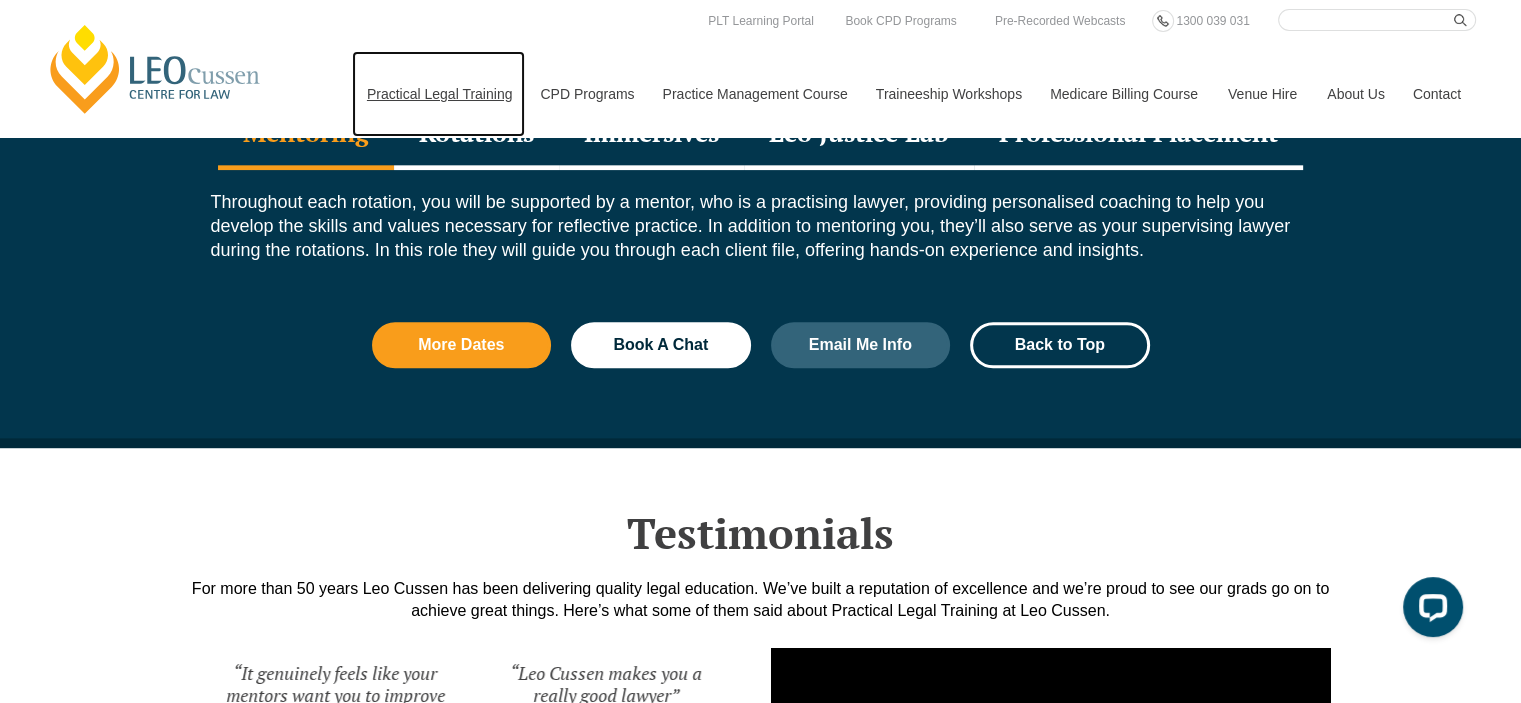 click on "Practical Legal Training" at bounding box center [439, 94] 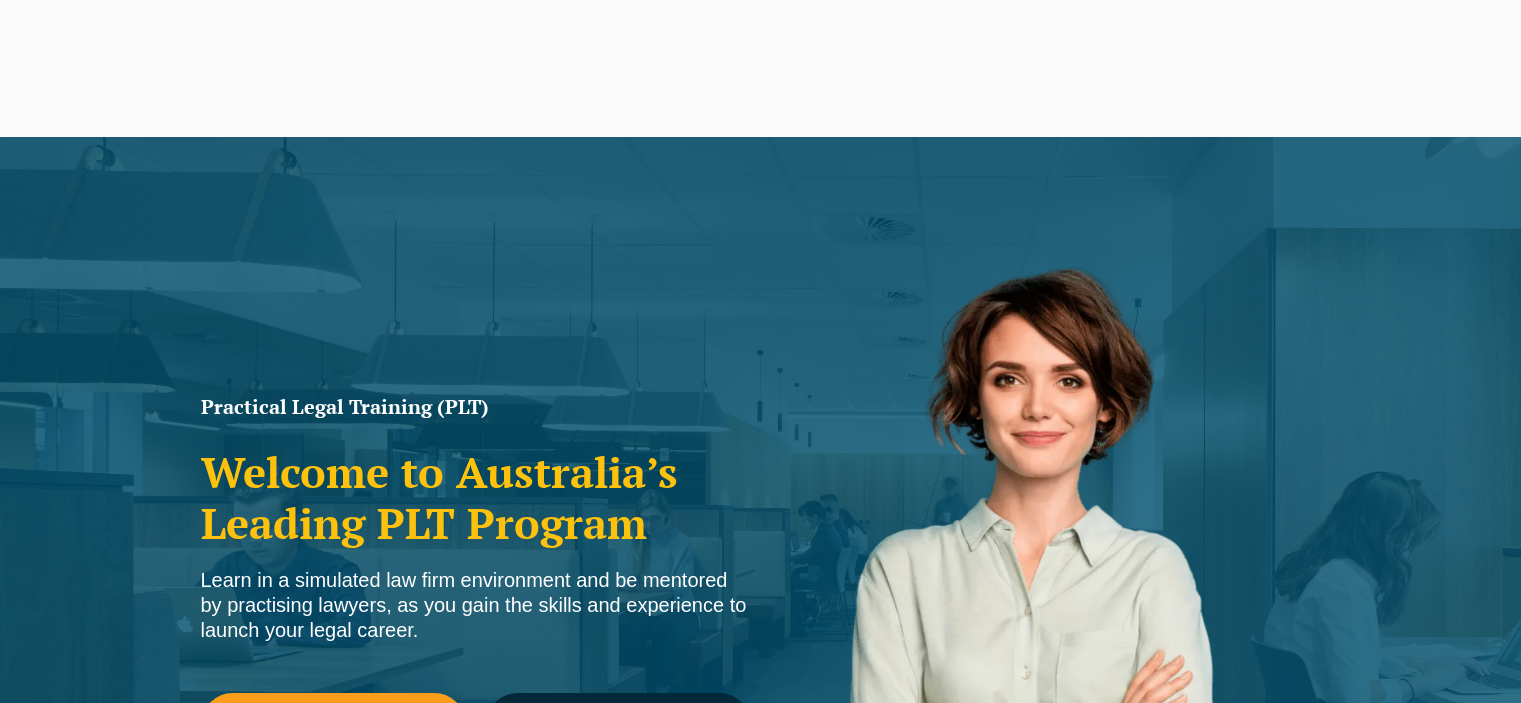 scroll, scrollTop: 0, scrollLeft: 0, axis: both 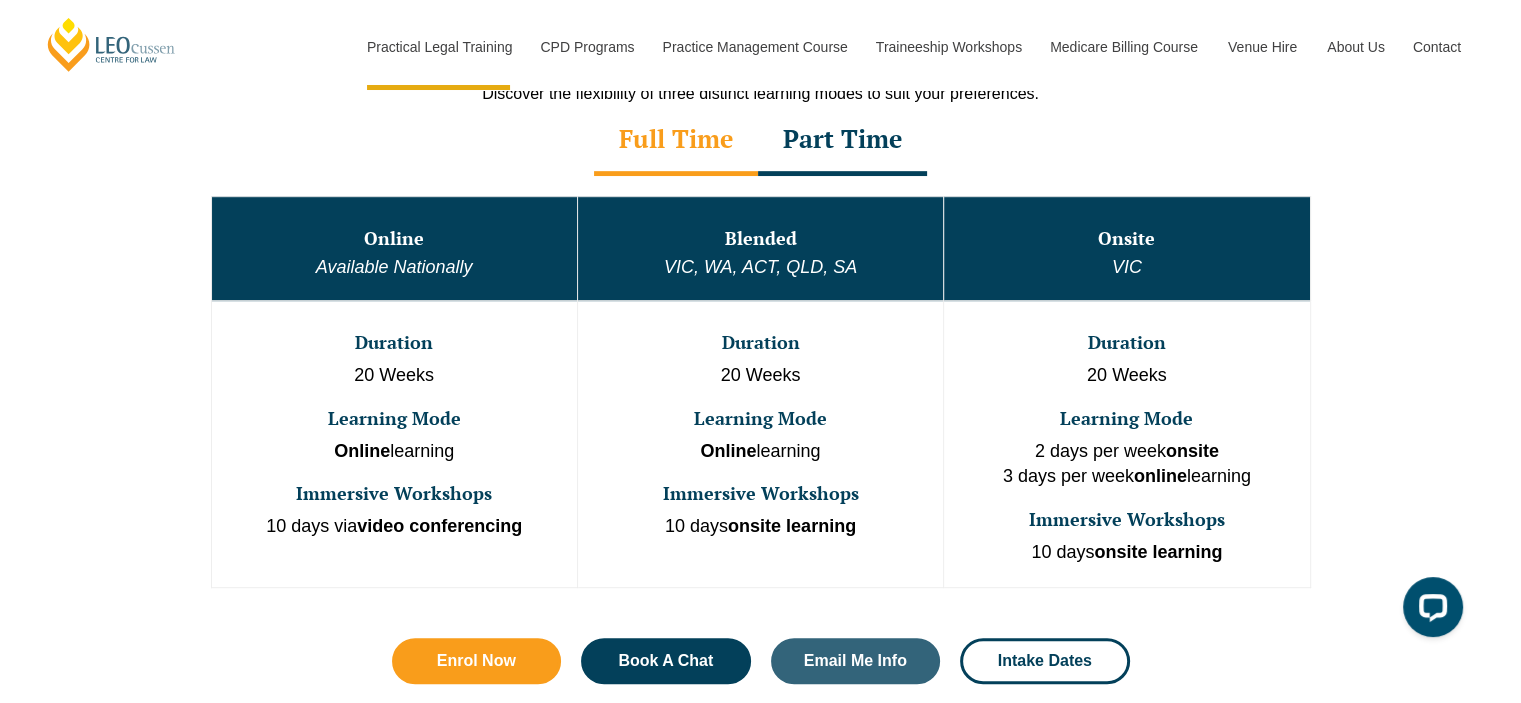 drag, startPoint x: 0, startPoint y: 0, endPoint x: 1535, endPoint y: 106, distance: 1538.6556 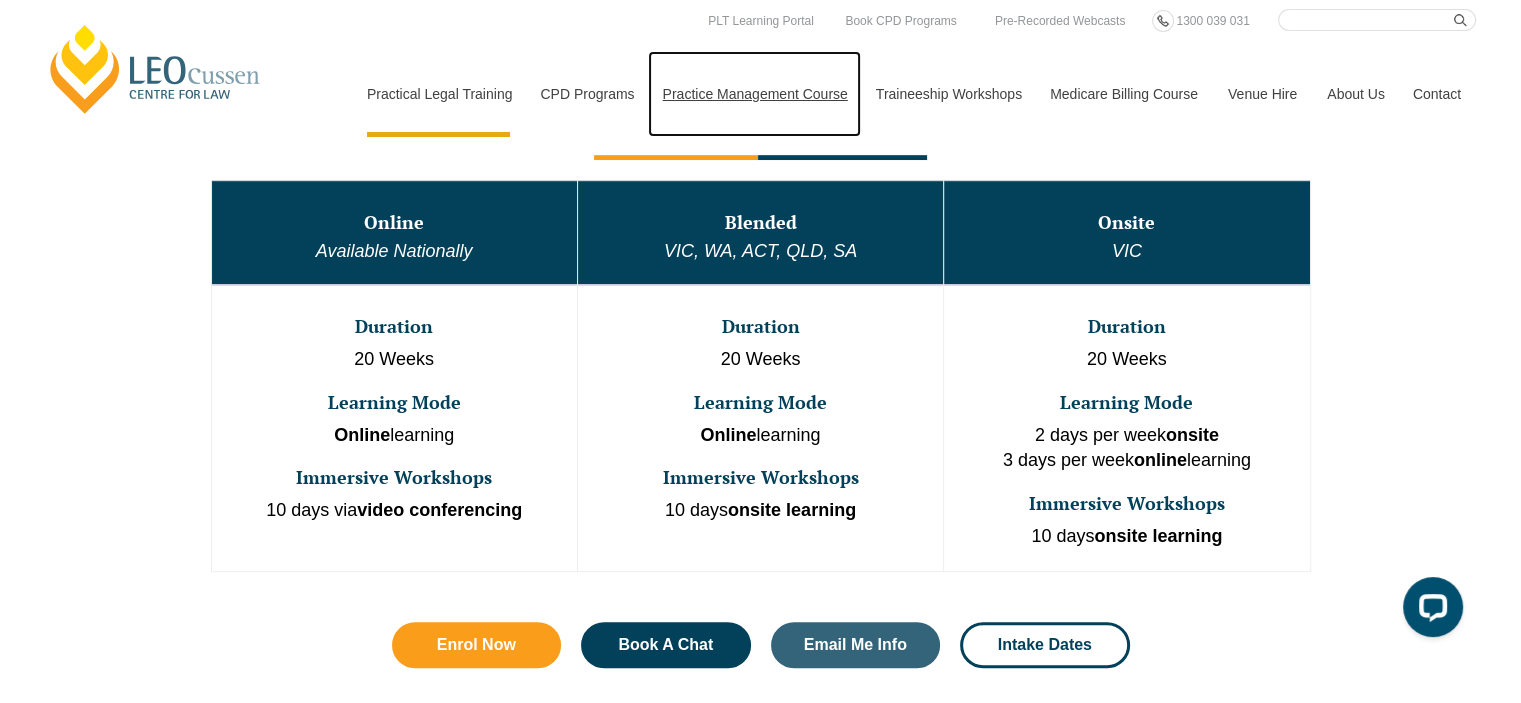 click on "Practice Management Course" at bounding box center [754, 94] 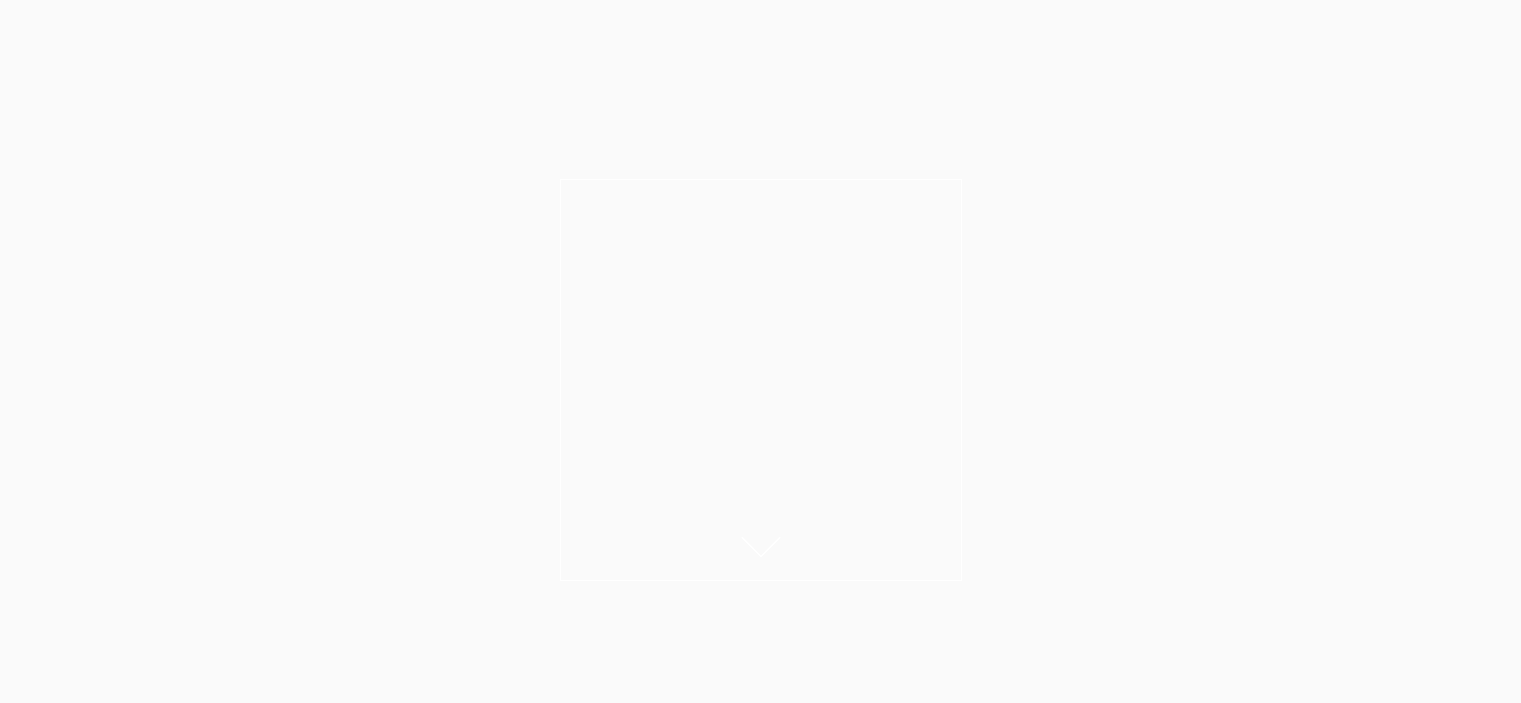 scroll, scrollTop: 0, scrollLeft: 0, axis: both 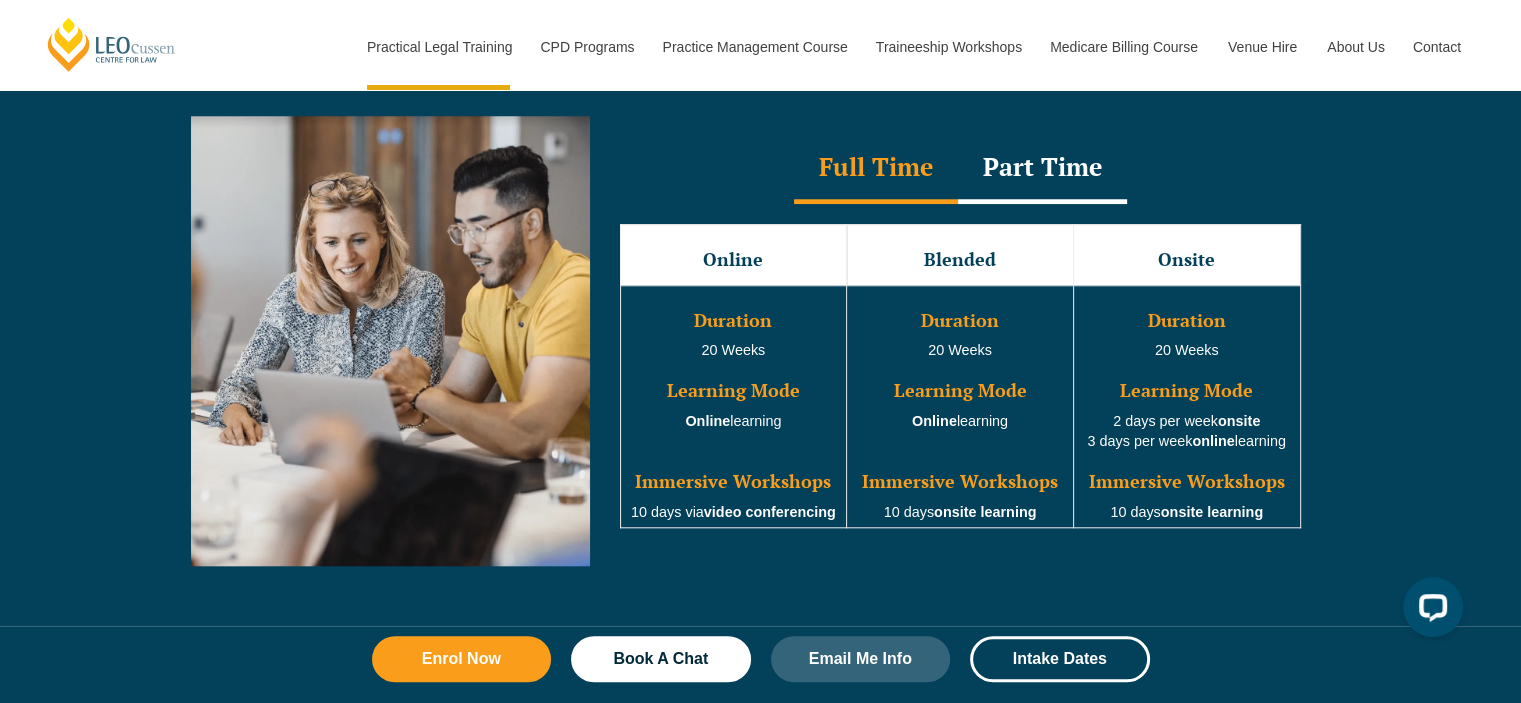 drag, startPoint x: 1530, startPoint y: 30, endPoint x: 1521, endPoint y: 134, distance: 104.388695 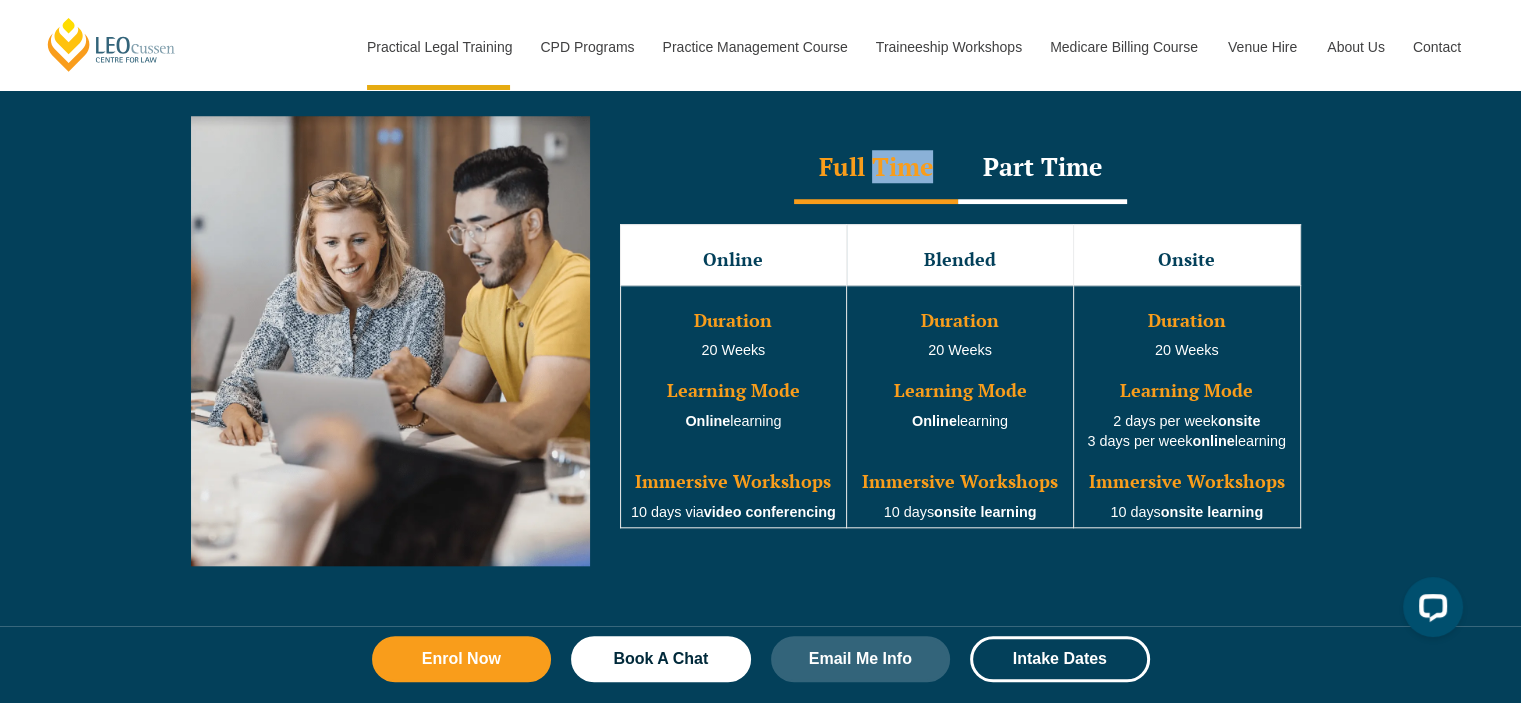 click on "Full Time" at bounding box center [876, 169] 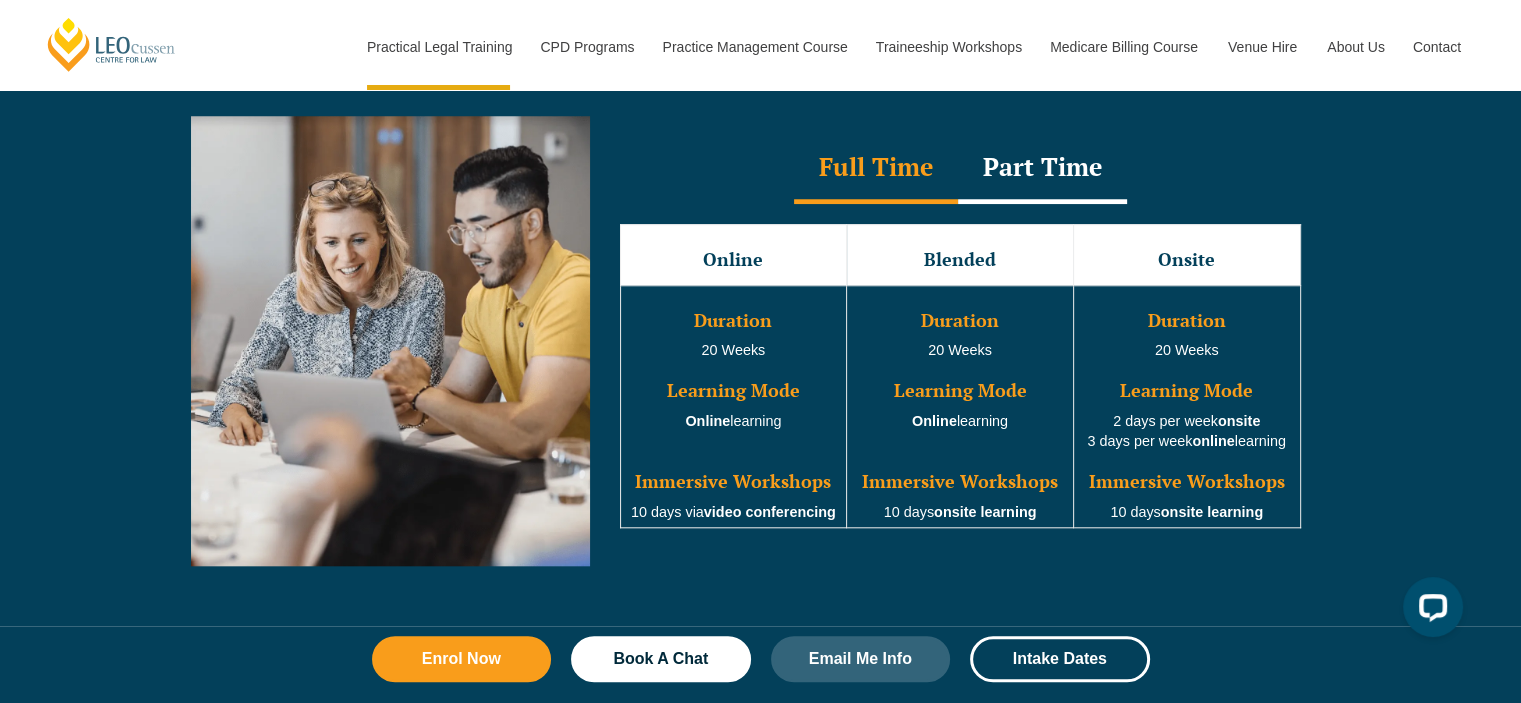 click on "Full Time" at bounding box center (876, 169) 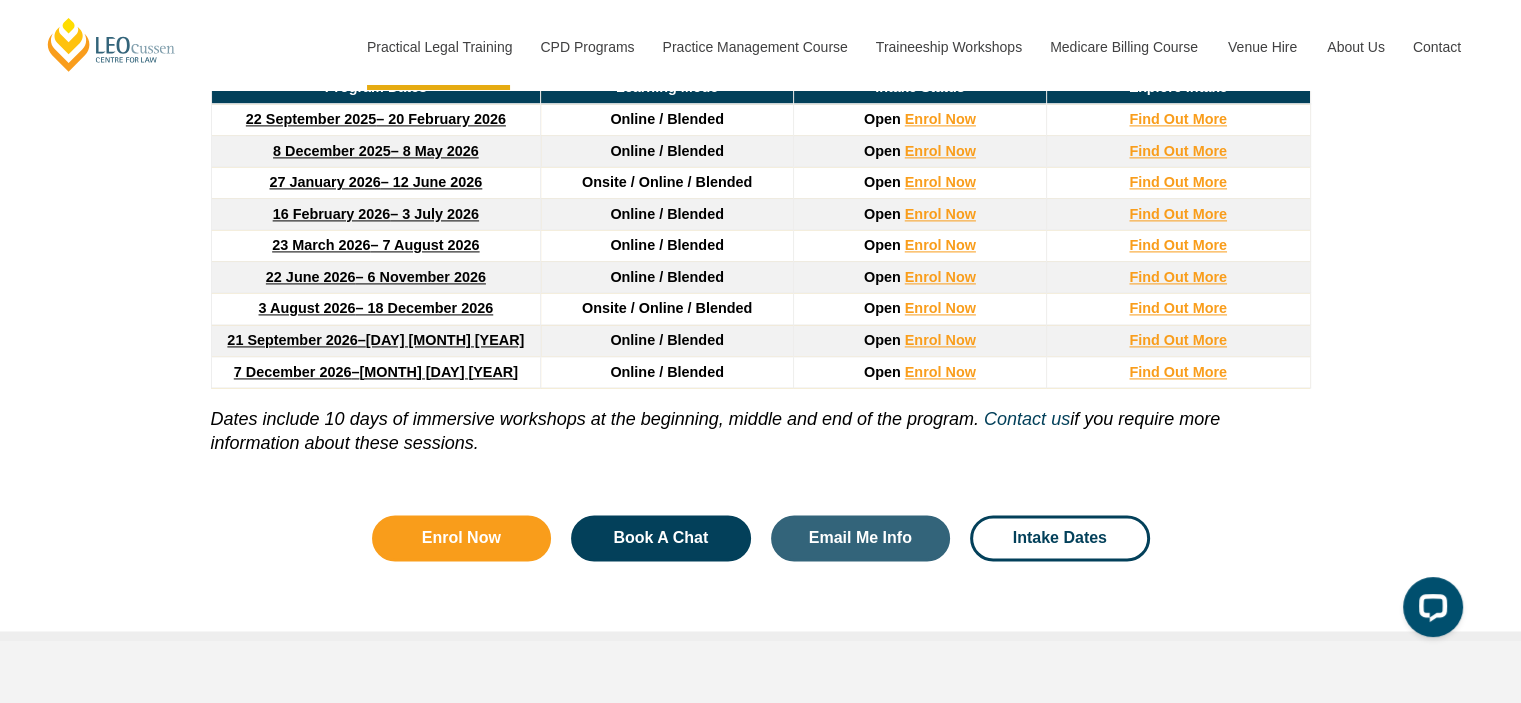 scroll, scrollTop: 2836, scrollLeft: 0, axis: vertical 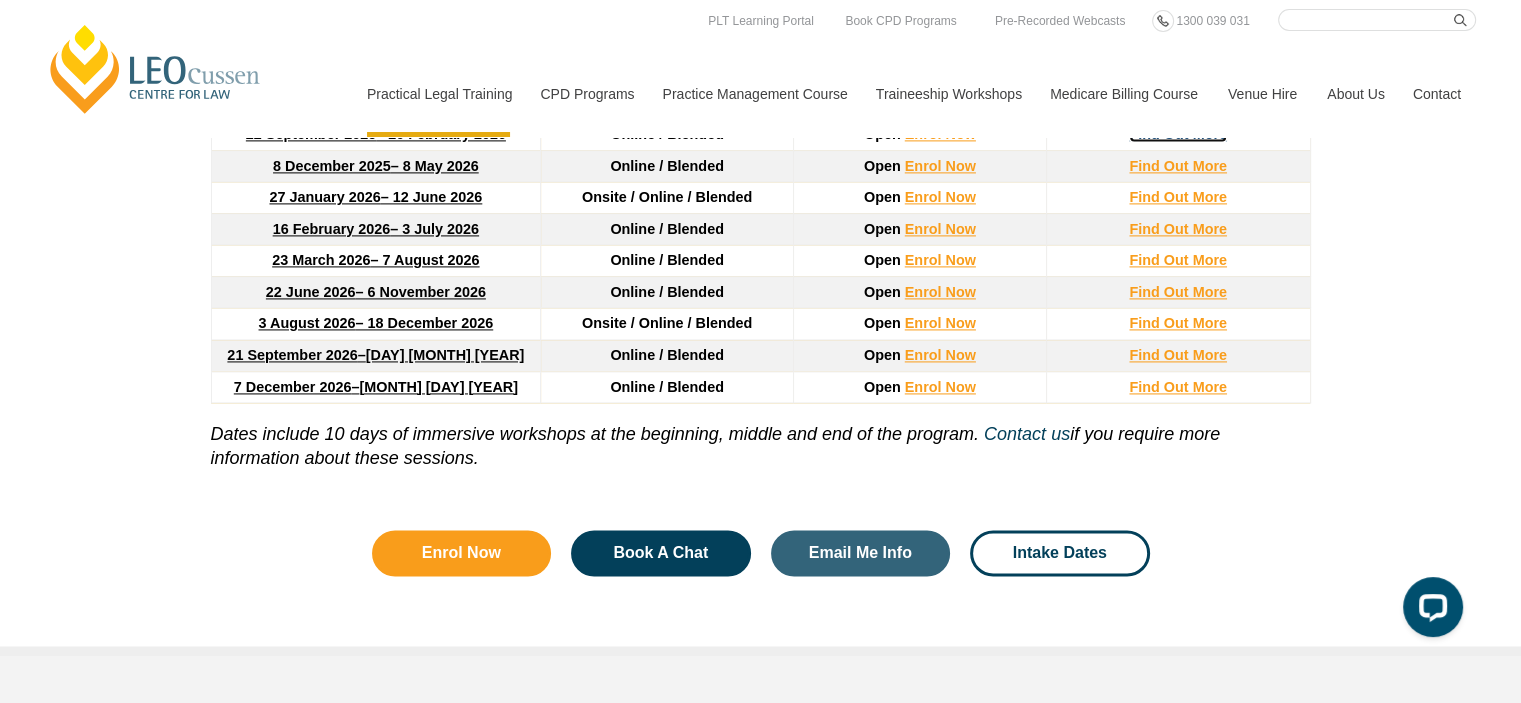 click on "Find Out More" at bounding box center [1178, 134] 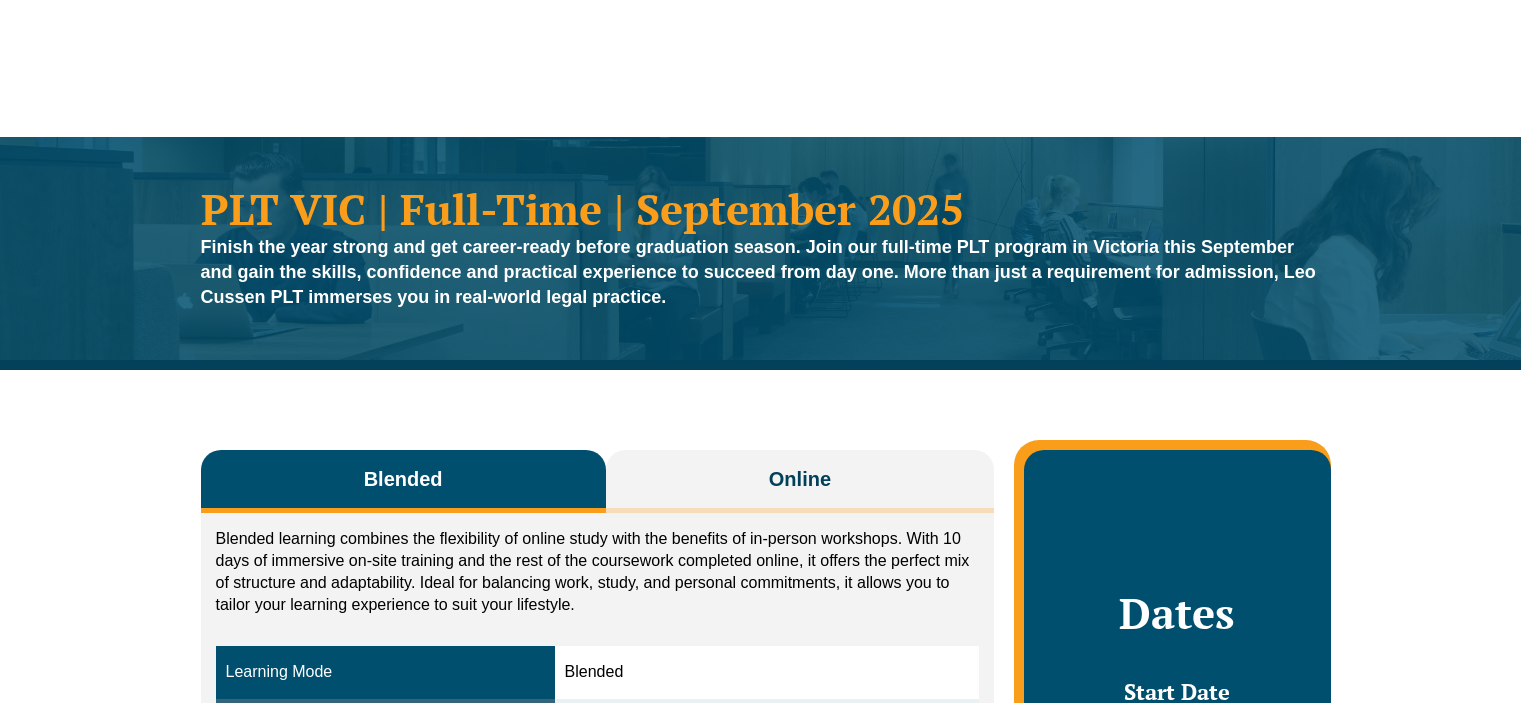 scroll, scrollTop: 0, scrollLeft: 0, axis: both 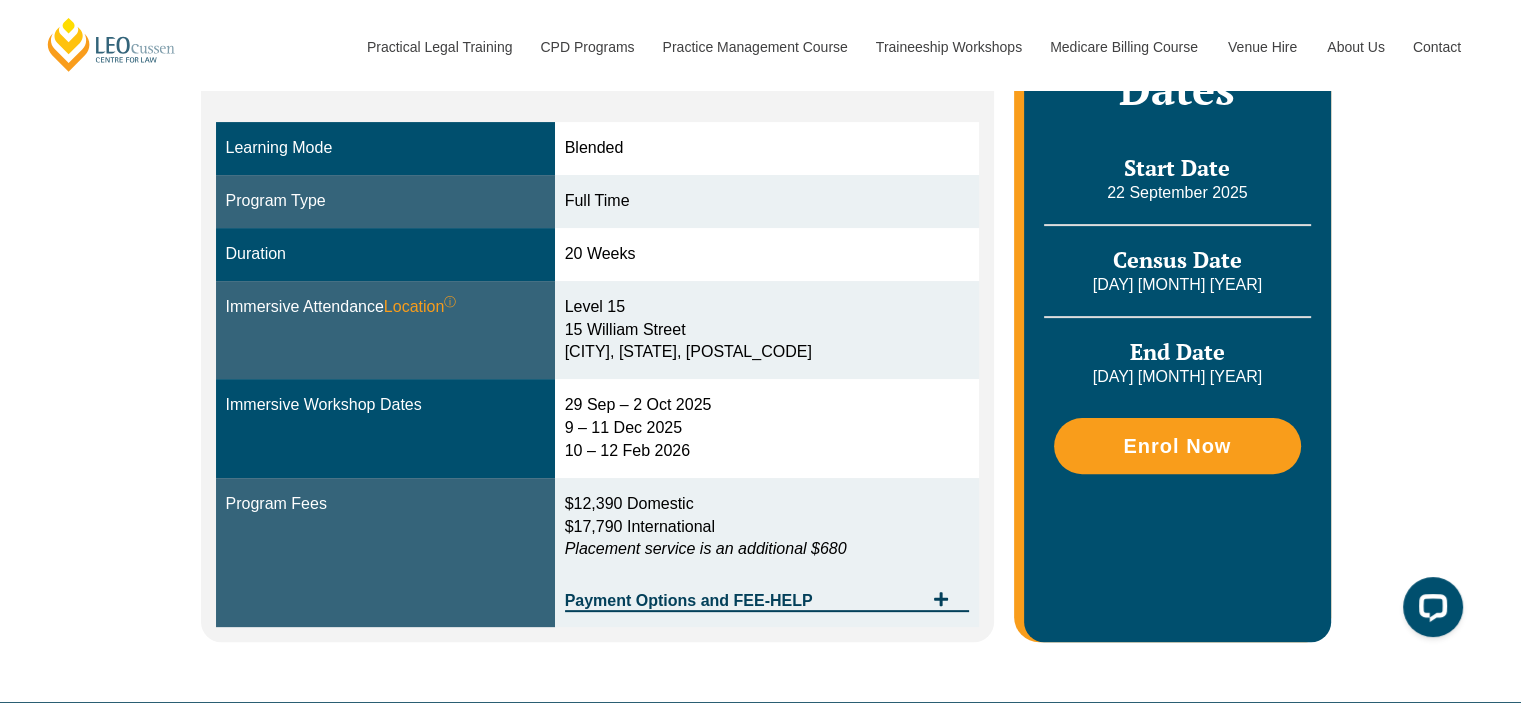 drag, startPoint x: 1526, startPoint y: 49, endPoint x: 1525, endPoint y: 103, distance: 54.00926 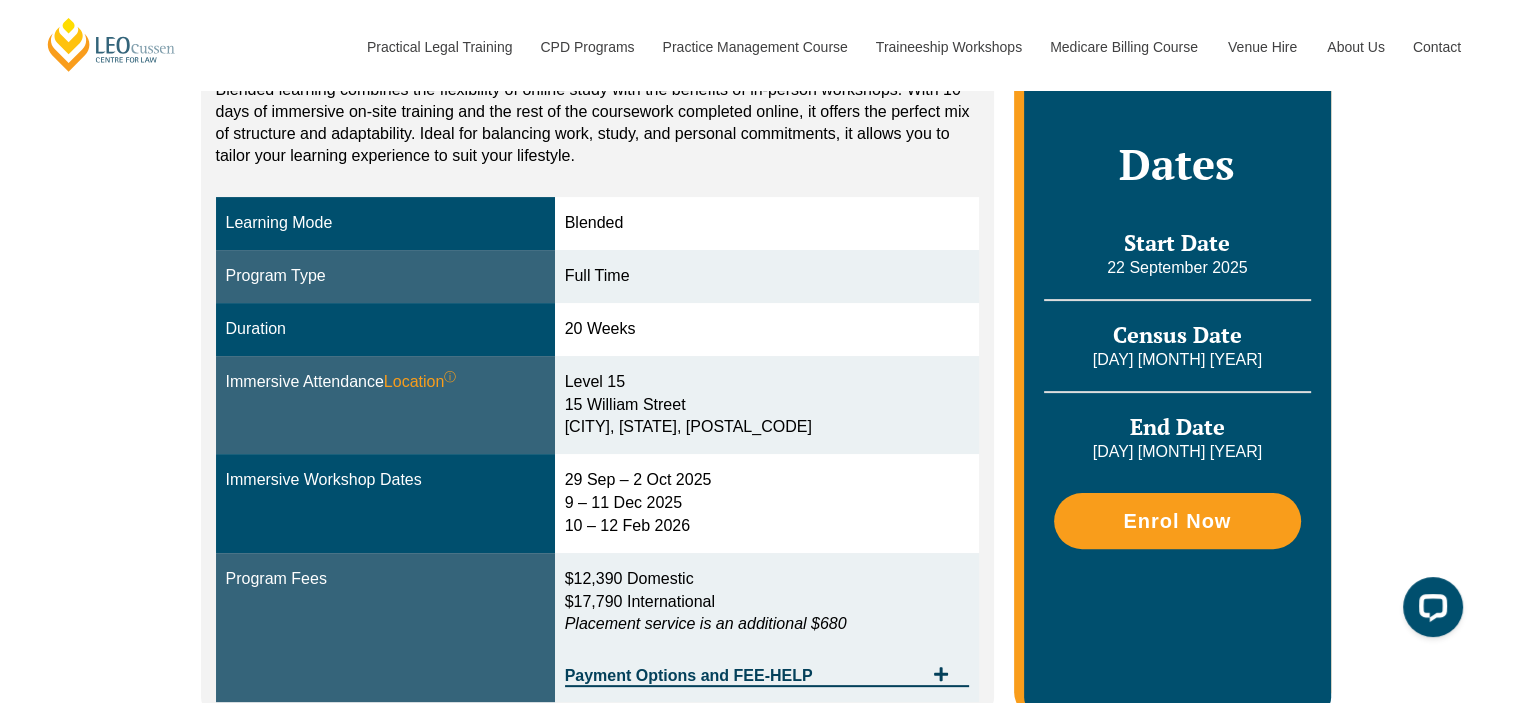 scroll, scrollTop: 432, scrollLeft: 0, axis: vertical 